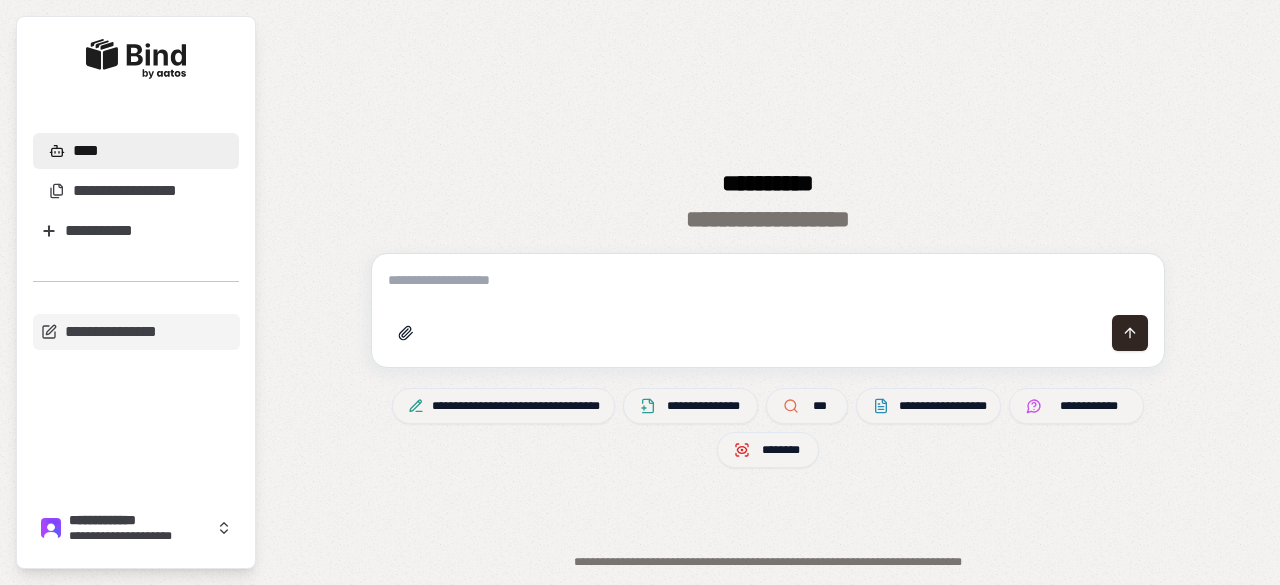scroll, scrollTop: 0, scrollLeft: 0, axis: both 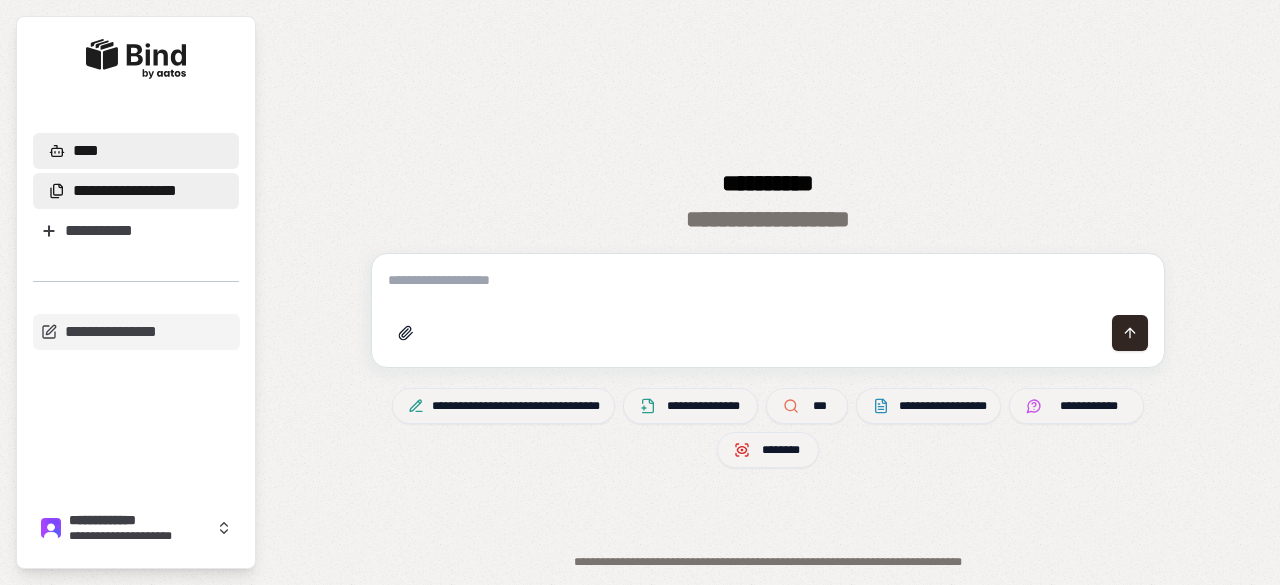 click on "**********" at bounding box center [116, 191] 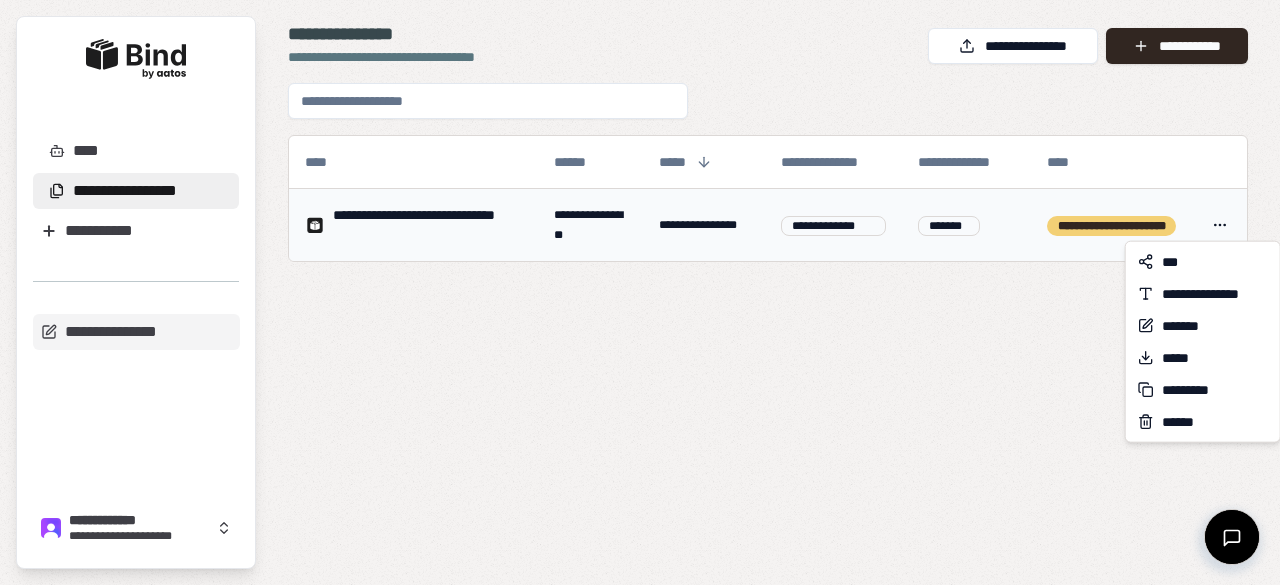 click on "**** [FIRST] [LAST] [ADDRESS] [CITY], [STATE] [POSTAL_CODE] [COUNTRY] [PHONE] [EMAIL] [SSN] [DLN] [PASSPORT] [CREDIT_CARD] [DOB] [AGE] [TIME]" at bounding box center [640, 292] 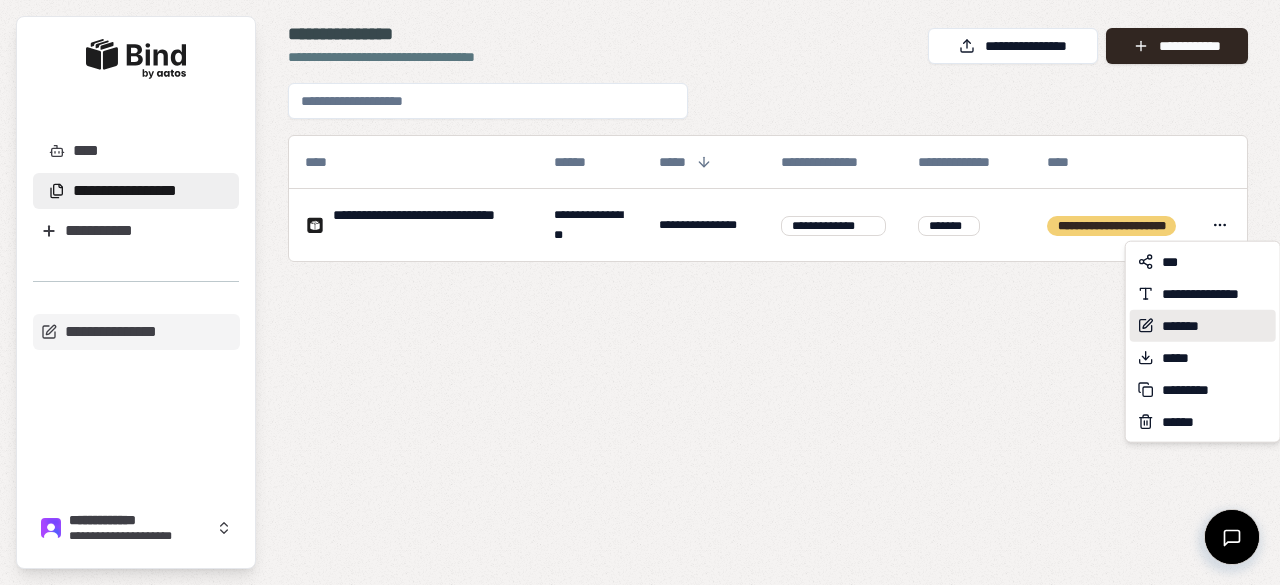 click on "*******" at bounding box center [1190, 326] 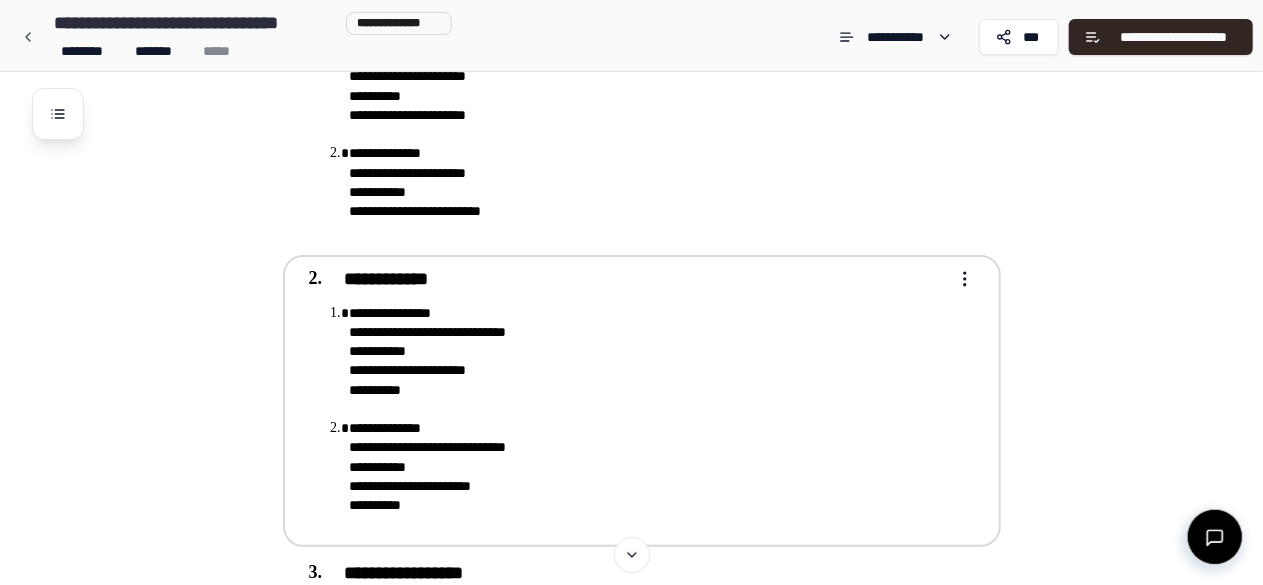 scroll, scrollTop: 0, scrollLeft: 0, axis: both 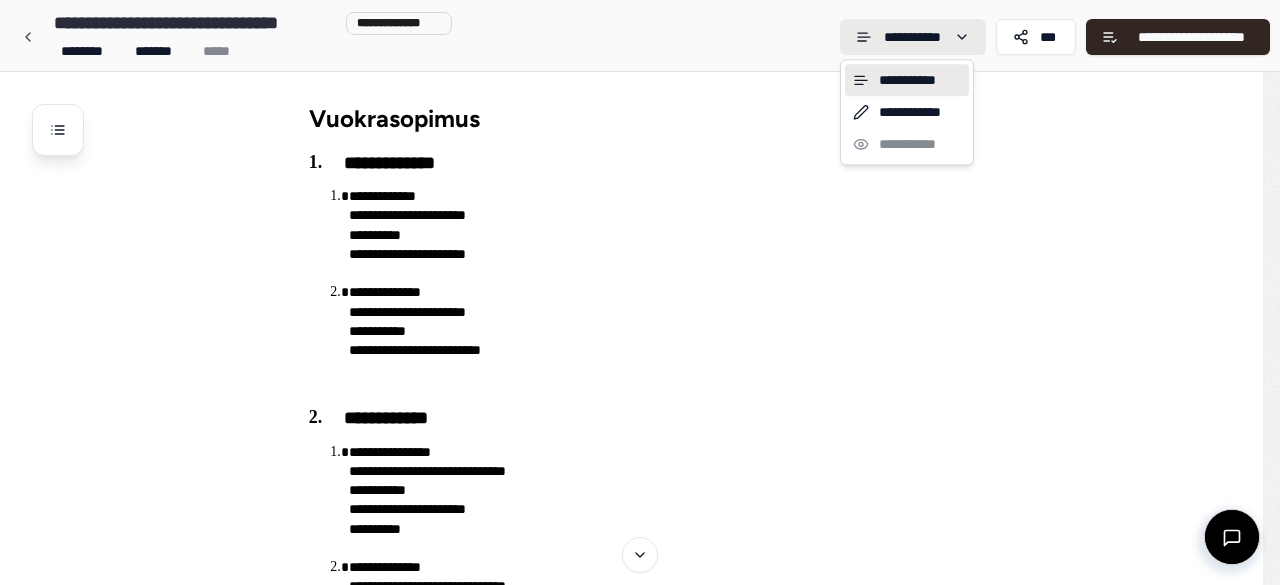 click on "[FIRST] [LAST] [ADDRESS] [CITY], [STATE] [POSTAL_CODE] [COUNTRY] [PHONE] [EMAIL] [SSN] [DLN] [PASSPORT] [CREDIT_CARD] [DOB] [AGE] [TIME] Vuokrasopimus [CONTRACT_TYPE]
[FIRST] [LAST] [ADDRESS] [CITY], [STATE] [POSTAL_CODE] [COUNTRY] [PHONE] [EMAIL] [SSN] [DLN] [PASSPORT] [CREDIT_CARD] [DOB] [AGE] [TIME]
[FIRST] [LAST] [ADDRESS] [CITY], [STATE] [POSTAL_CODE] [COUNTRY] [PHONE] [EMAIL] [SSN] [DLN] [PASSPORT] [CREDIT_CARD] [DOB] [AGE] [TIME]
[FIRST] [LAST] [ADDRESS] [CITY], [STATE] [POSTAL_CODE] [COUNTRY] [PHONE] [EMAIL] [SSN] [DLN] [PASSPORT] [CREDIT_CARD] [DOB] [AGE] [TIME]
[FIRST] [LAST] [ADDRESS] [CITY], [STATE] [POSTAL_CODE] [COUNTRY] [PHONE] [EMAIL] [SSN] [DLN] [PASSPORT] [CREDIT_CARD] [DOB] [AGE] [TIME]
[FIRST] [LAST] [ADDRESS] [CITY], [STATE] [POSTAL_CODE] [COUNTRY] [PHONE] [EMAIL] [SSN] [DLN] [PASSPORT] [CREDIT_CARD] [DOB] [AGE] [TIME]
[FIRST] [LAST] [ADDRESS] [CITY], [STATE] [POSTAL_CODE] [COUNTRY] [PHONE] [EMAIL] [SSN] [DLN] [PASSPORT] [CREDIT_CARD] [DOB] [AGE] [TIME]
[FIRST] [LAST] [ADDRESS] [CITY], [STATE] [POSTAL_CODE] [COUNTRY] [PHONE] [EMAIL] [SSN] [DLN] [PASSPORT] [CREDIT_CARD] [DOB] [AGE] [TIME]
[FIRST] [LAST] [ADDRESS] [CITY], [STATE] [POSTAL_CODE] [COUNTRY] [PHONE] [EMAIL] [SSN] [DLN] [PASSPORT] [CREDIT_CARD] [DOB] [AGE] [TIME]
[FIRST] [LAST] [ADDRESS] [CITY], [STATE] [POSTAL_CODE] [COUNTRY] [PHONE] [EMAIL] [SSN] [DLN] [PASSPORT] [CREDIT_CARD] [DOB] [AGE] [TIME]
*" at bounding box center (631, 1800) 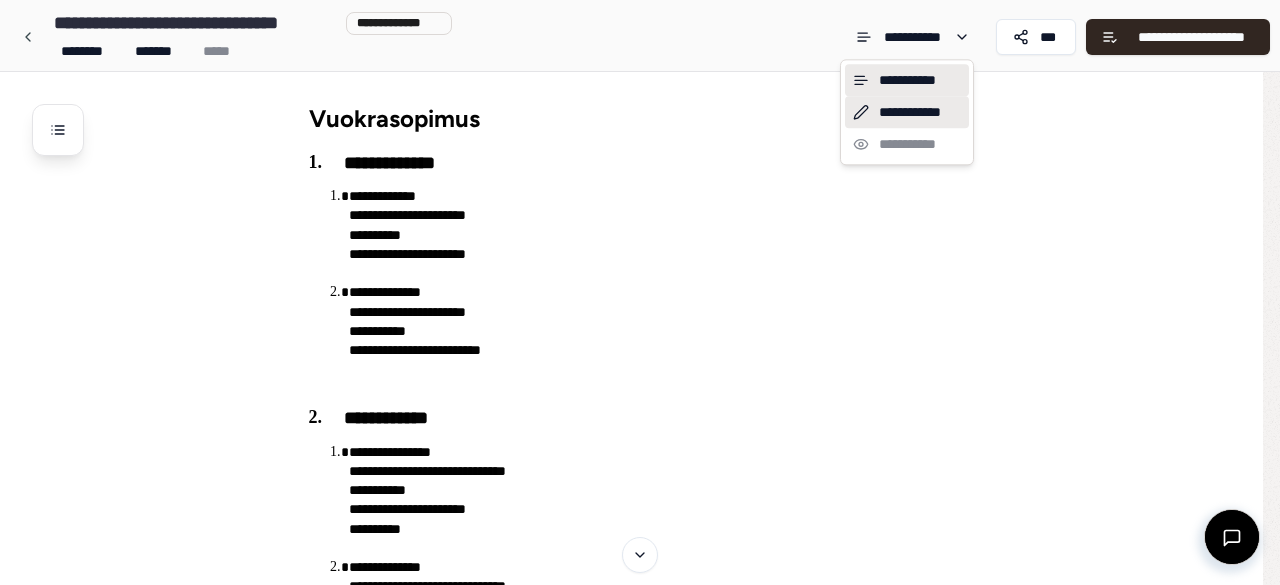 click on "**********" at bounding box center (907, 112) 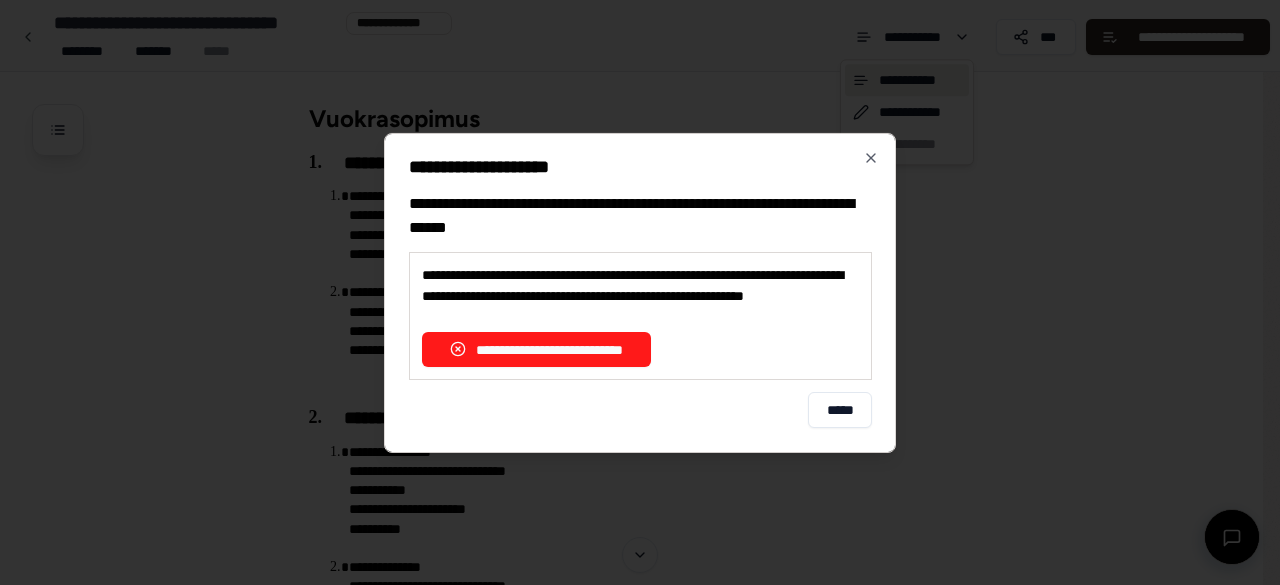 click on "**********" at bounding box center (536, 348) 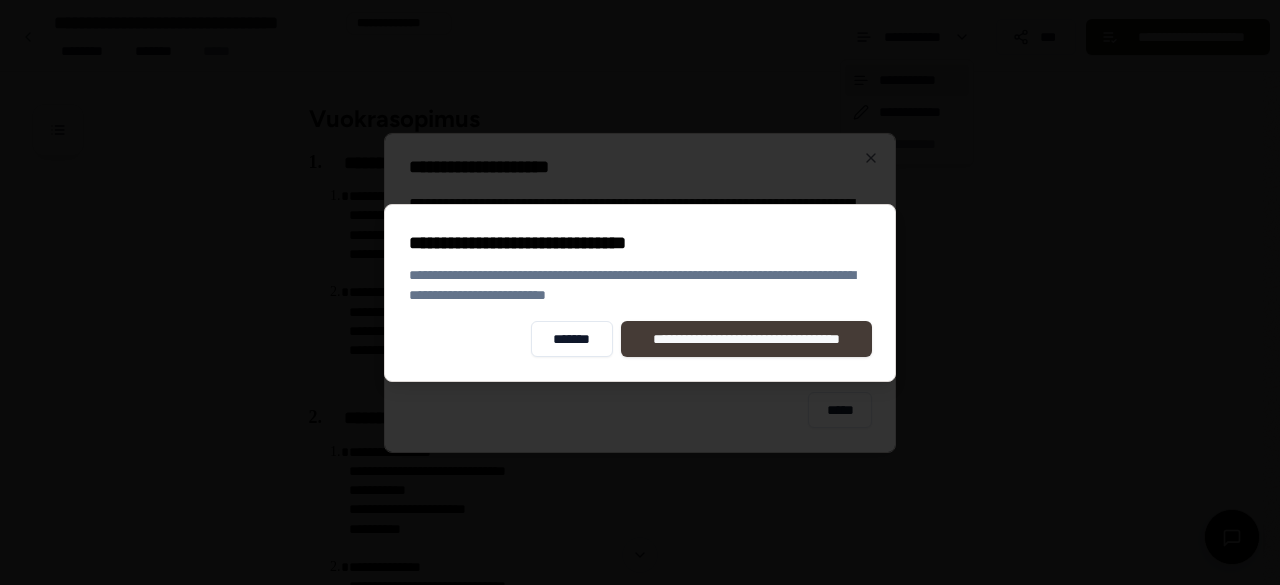 click on "**********" at bounding box center [746, 339] 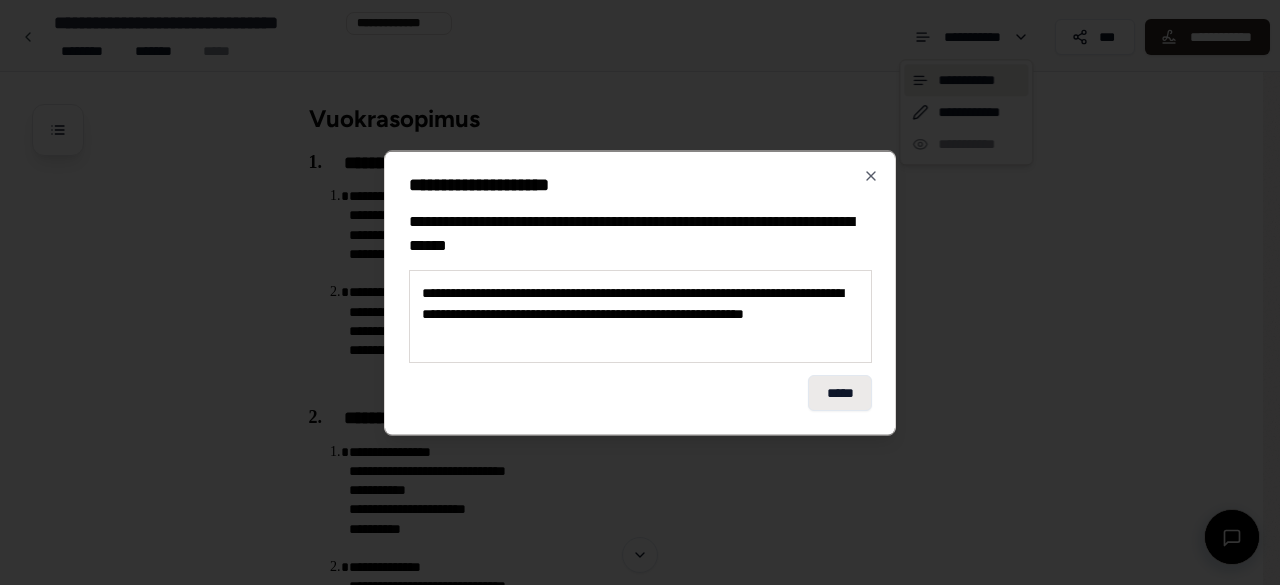 click on "*****" at bounding box center (840, 392) 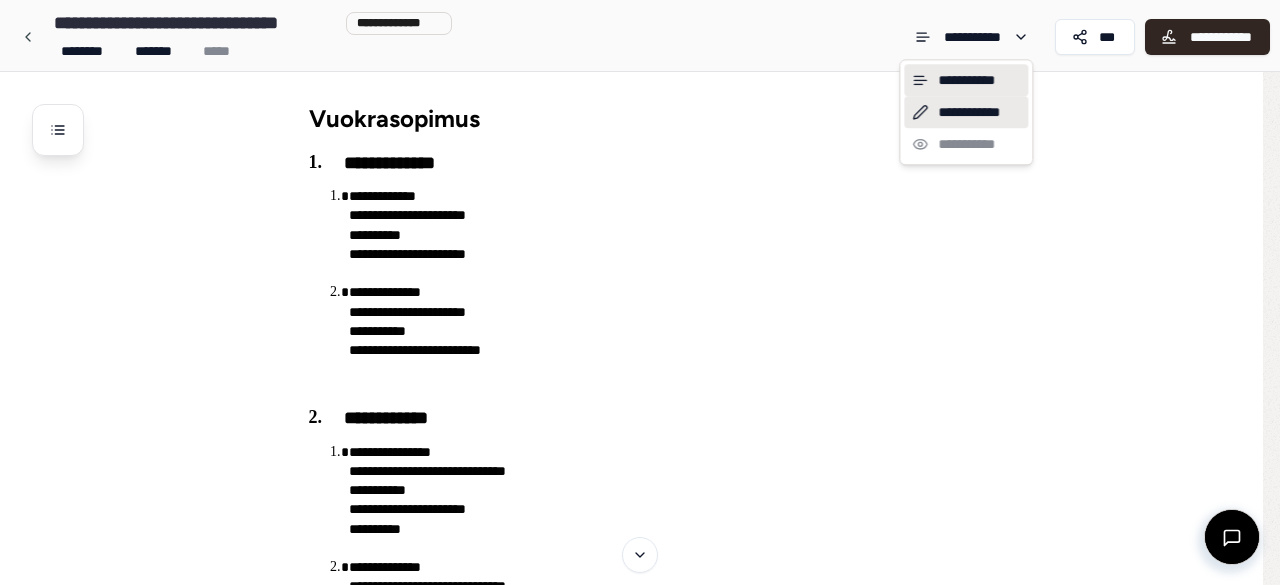 click on "**********" at bounding box center [966, 112] 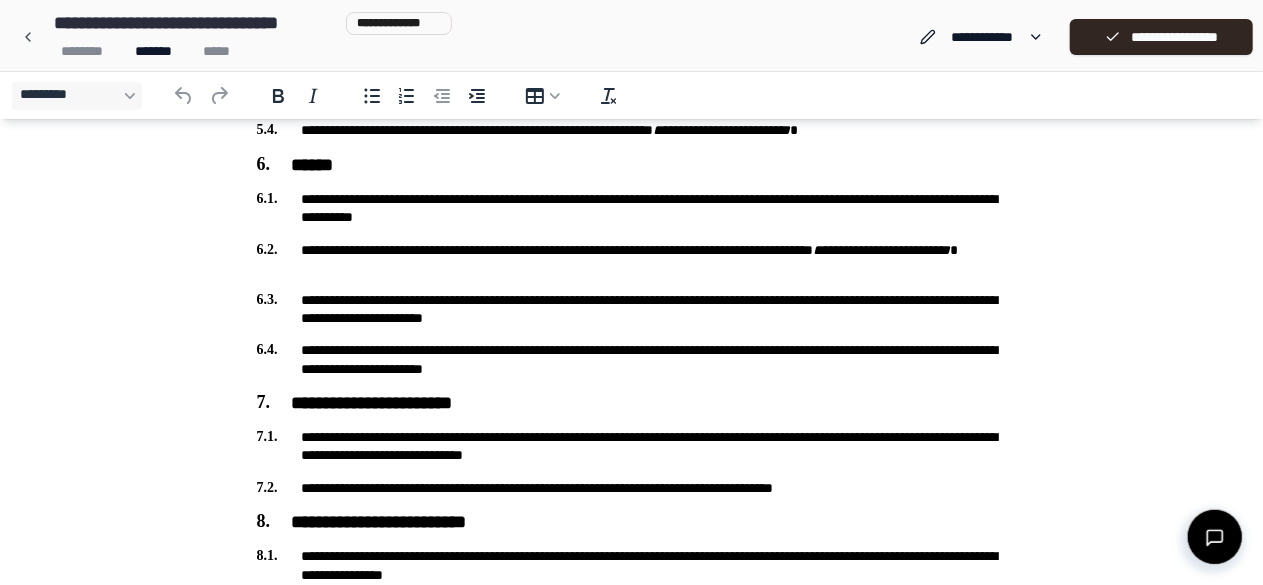 scroll, scrollTop: 959, scrollLeft: 0, axis: vertical 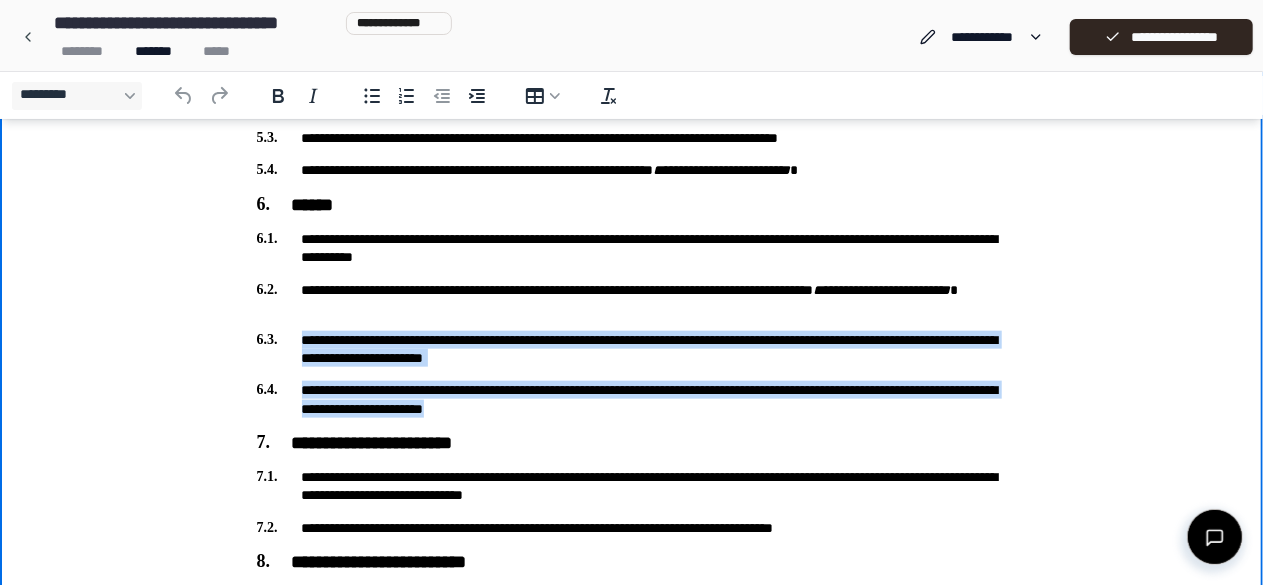drag, startPoint x: 302, startPoint y: 337, endPoint x: 636, endPoint y: 417, distance: 343.44724 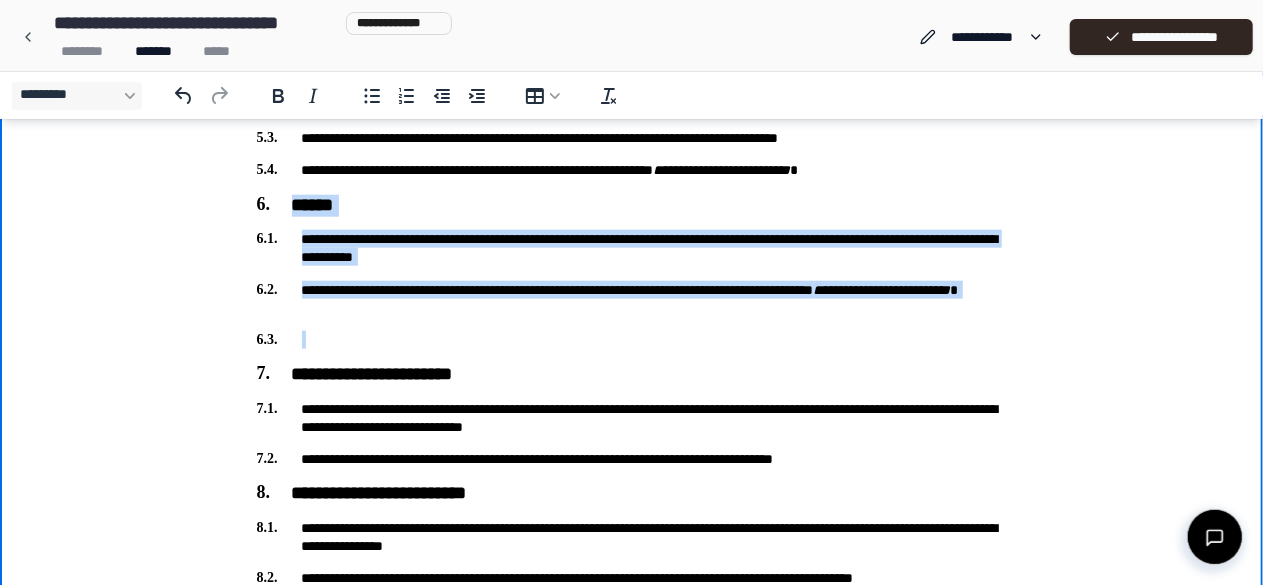 drag, startPoint x: 304, startPoint y: 339, endPoint x: 206, endPoint y: 198, distance: 171.71198 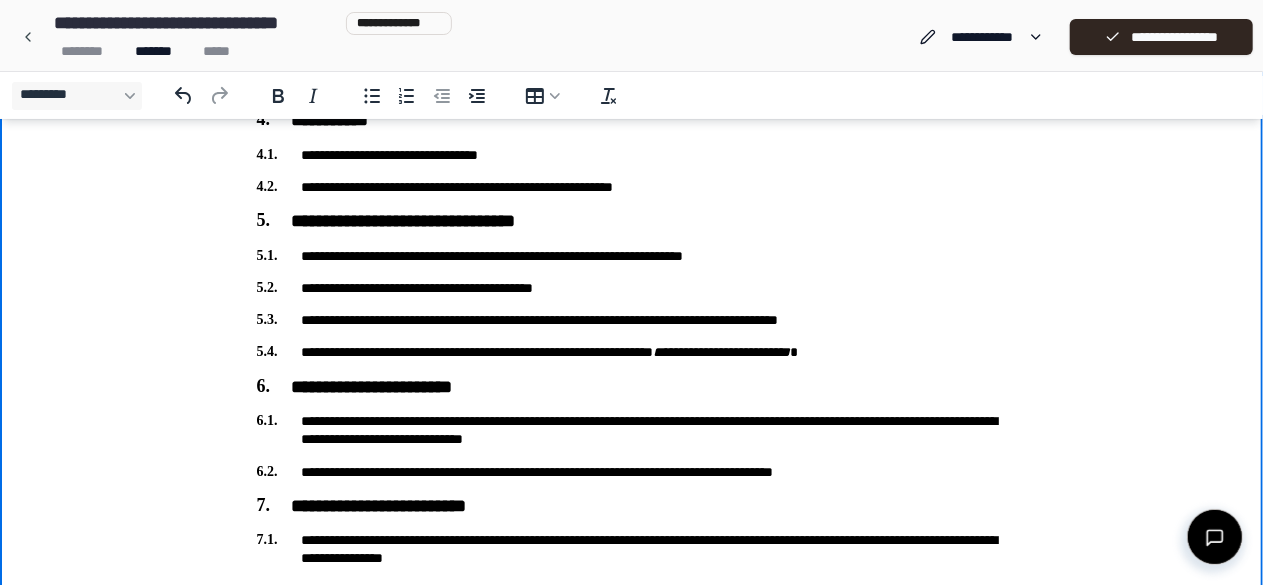 scroll, scrollTop: 735, scrollLeft: 0, axis: vertical 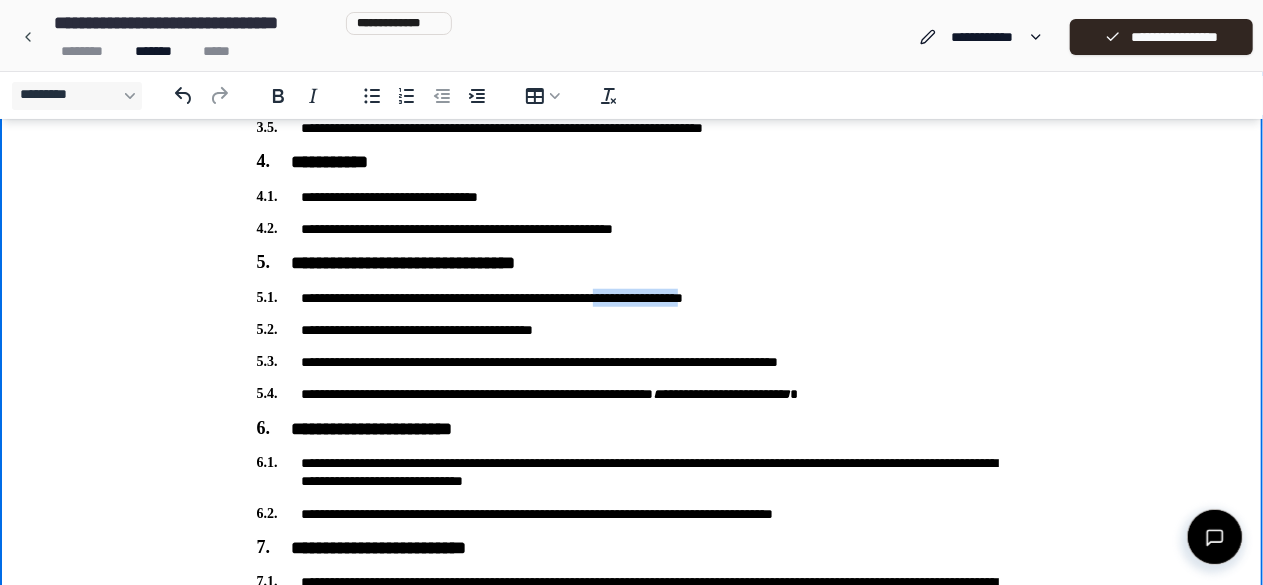 drag, startPoint x: 697, startPoint y: 299, endPoint x: 805, endPoint y: 299, distance: 108 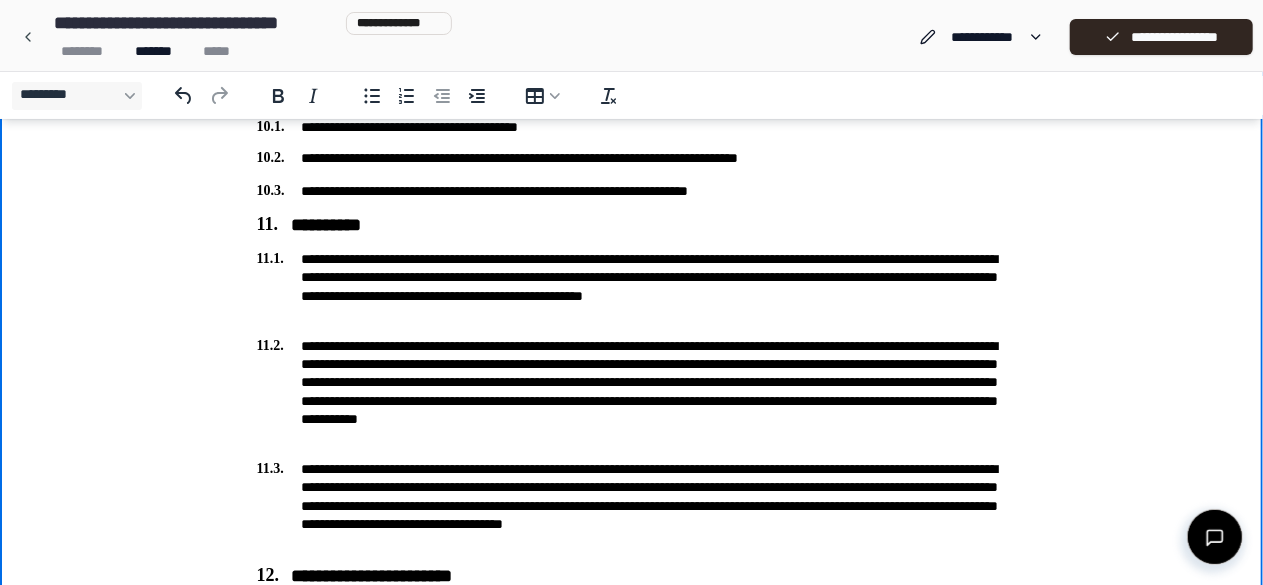 scroll, scrollTop: 1736, scrollLeft: 0, axis: vertical 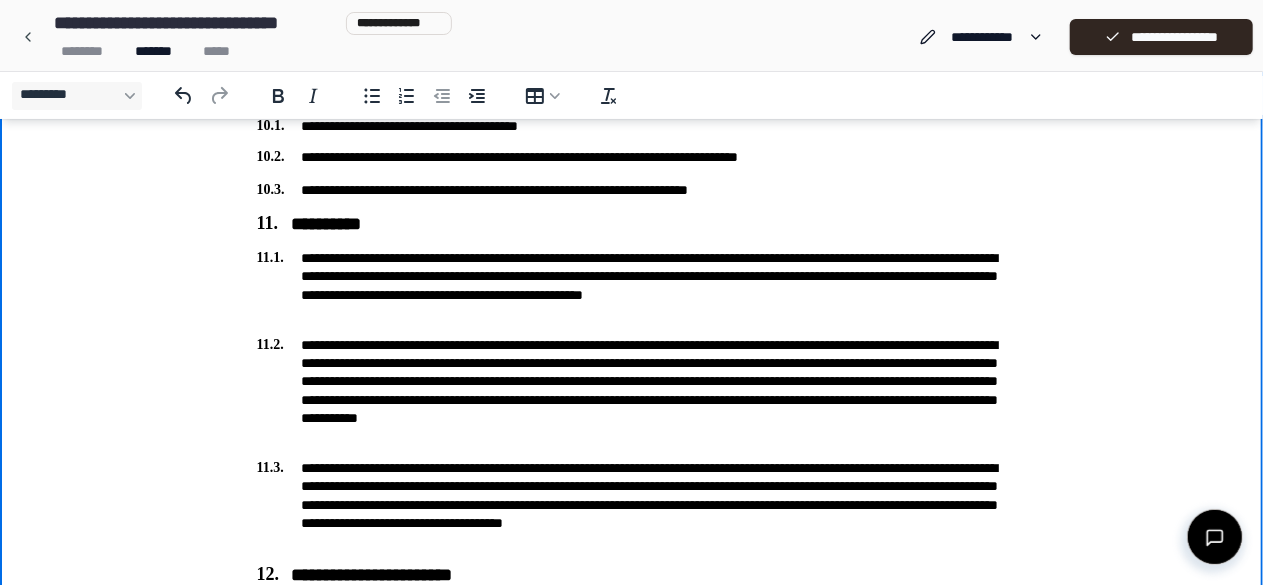 click on "**********" at bounding box center [632, 287] 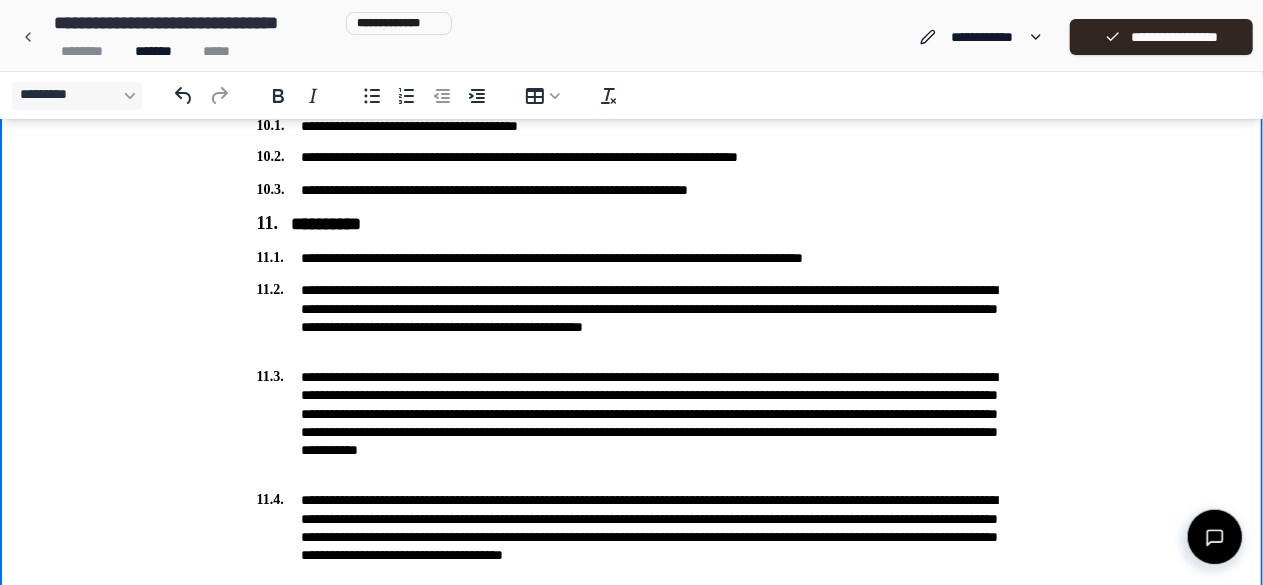 click on "**********" at bounding box center (632, 260) 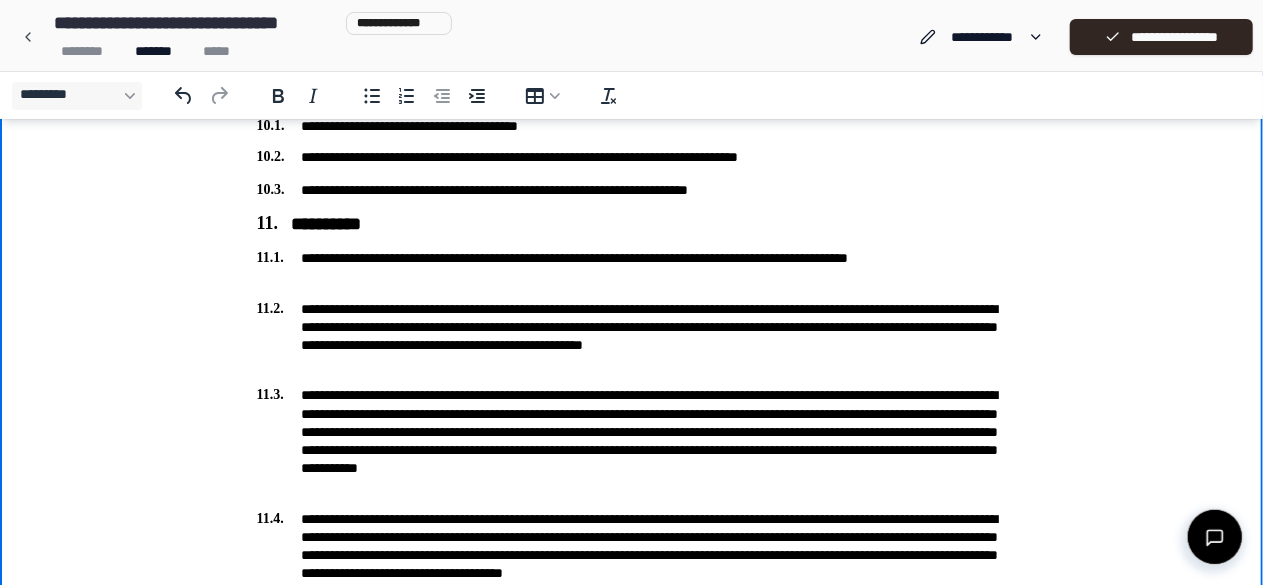 click on "**********" at bounding box center (632, 269) 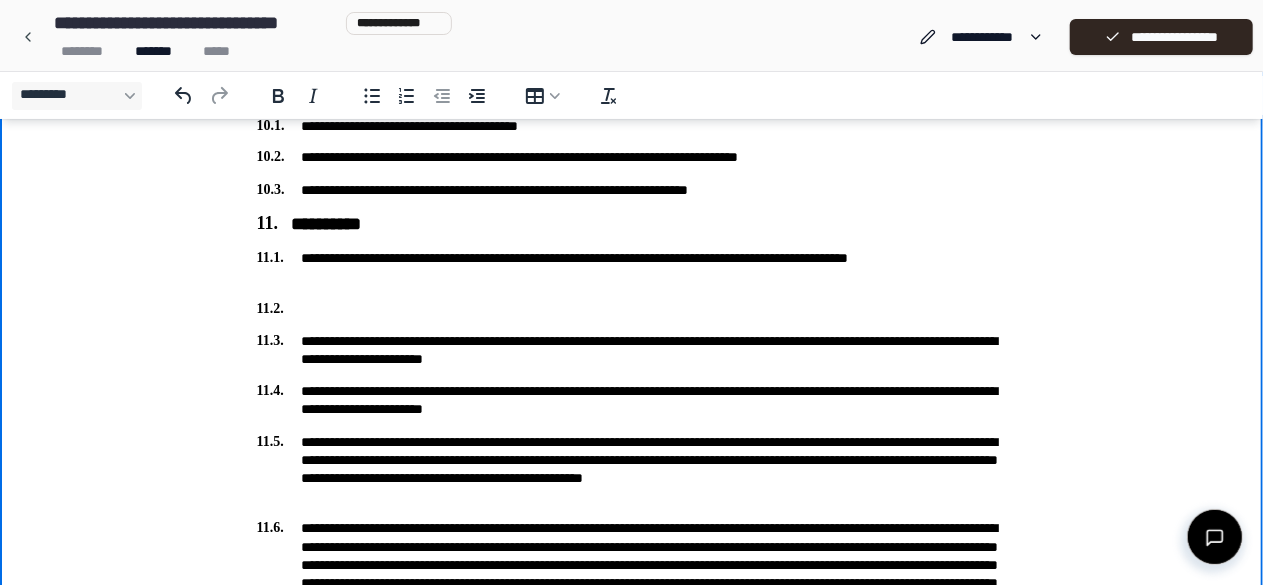 click on "**********" at bounding box center [632, 352] 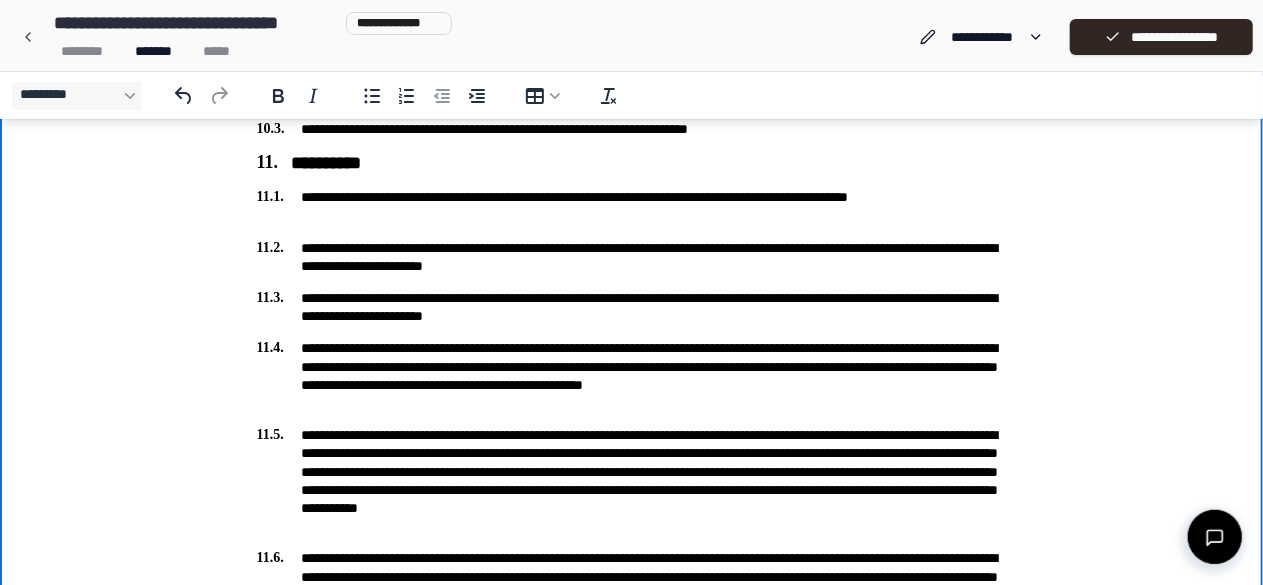 scroll, scrollTop: 1813, scrollLeft: 0, axis: vertical 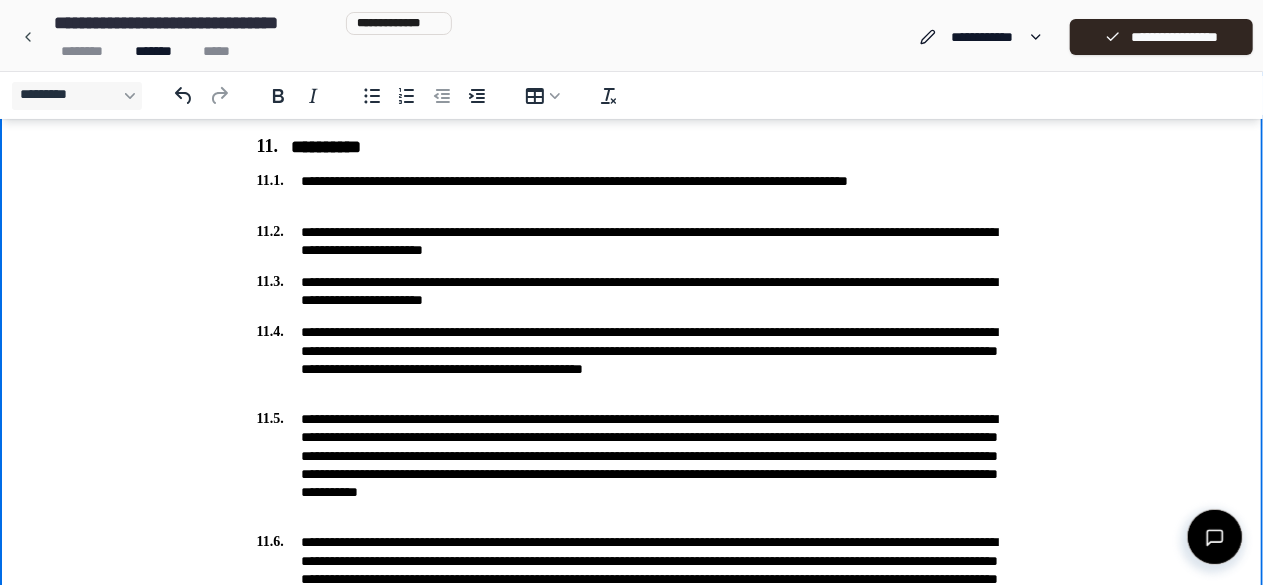 click on "**********" at bounding box center (632, 361) 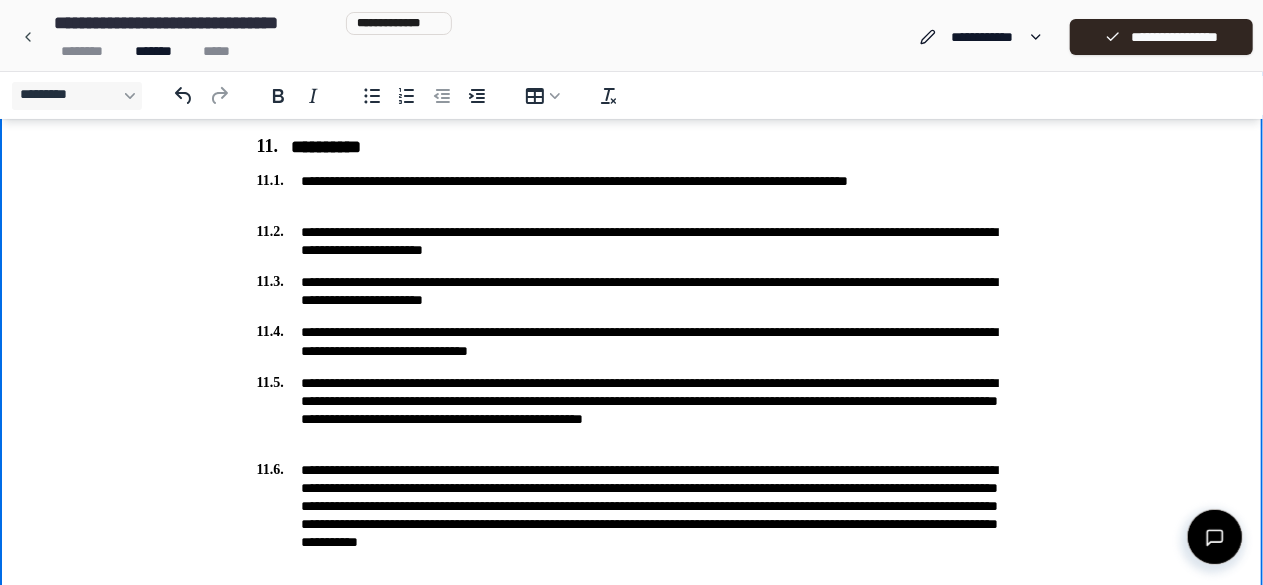click on "**********" at bounding box center [632, 343] 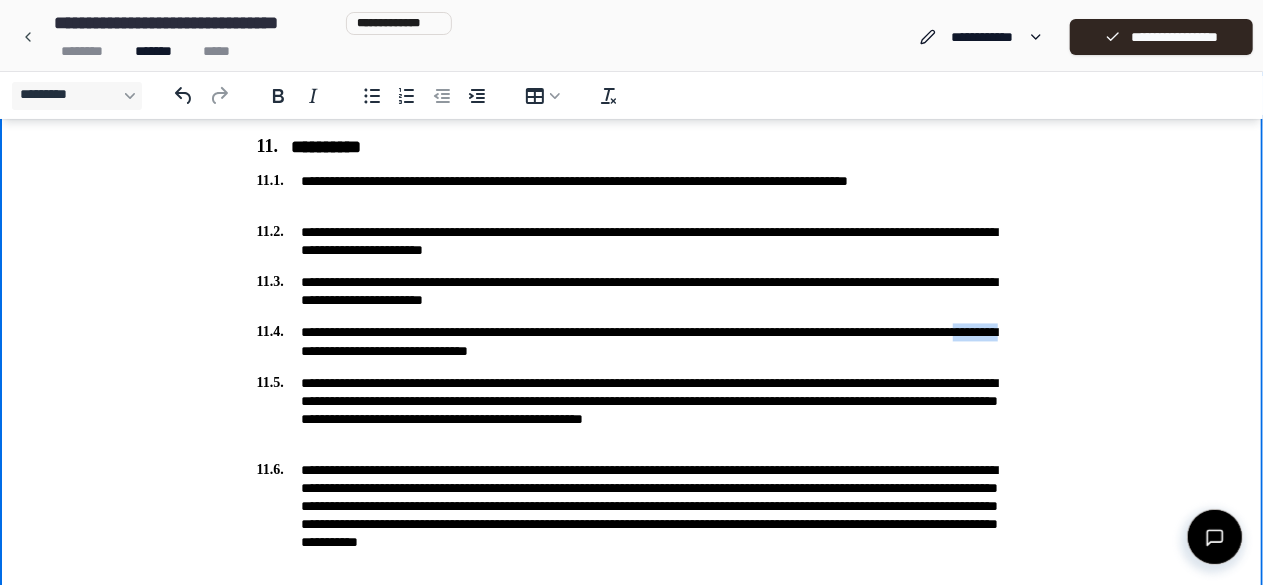click on "**********" at bounding box center [632, 343] 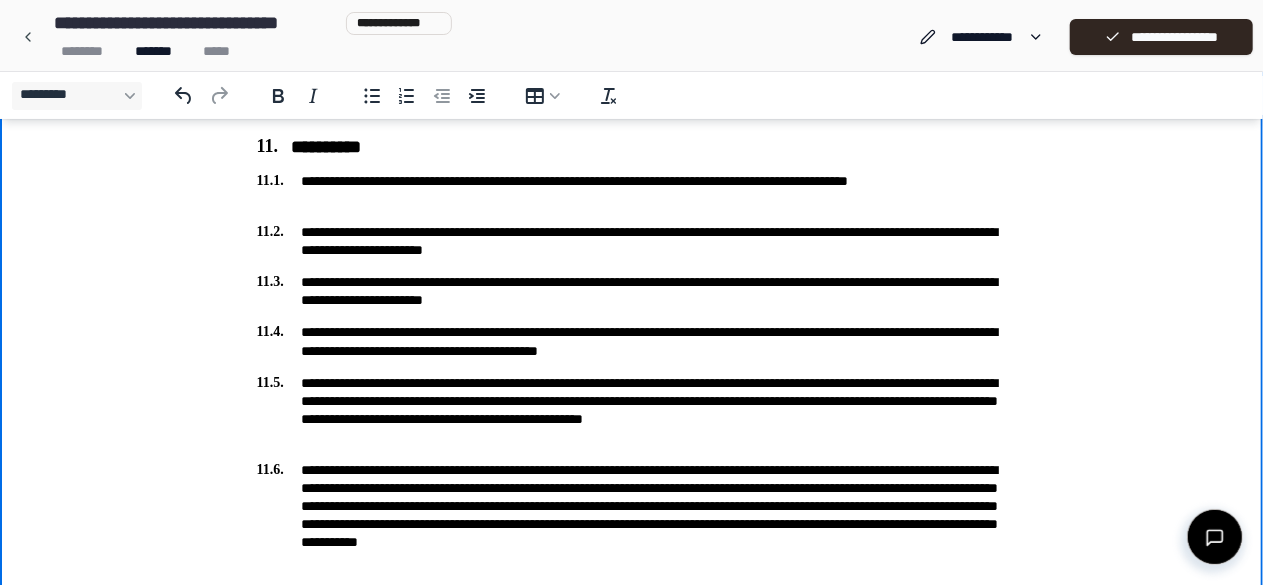 click on "**********" at bounding box center [632, 343] 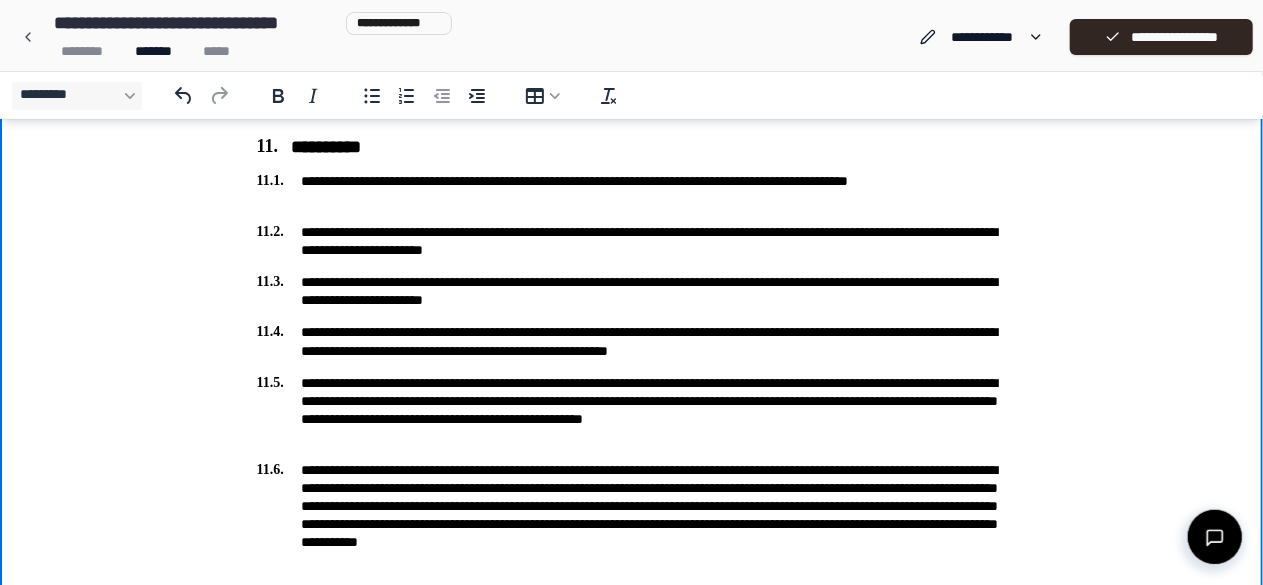 click on "**********" at bounding box center (632, 343) 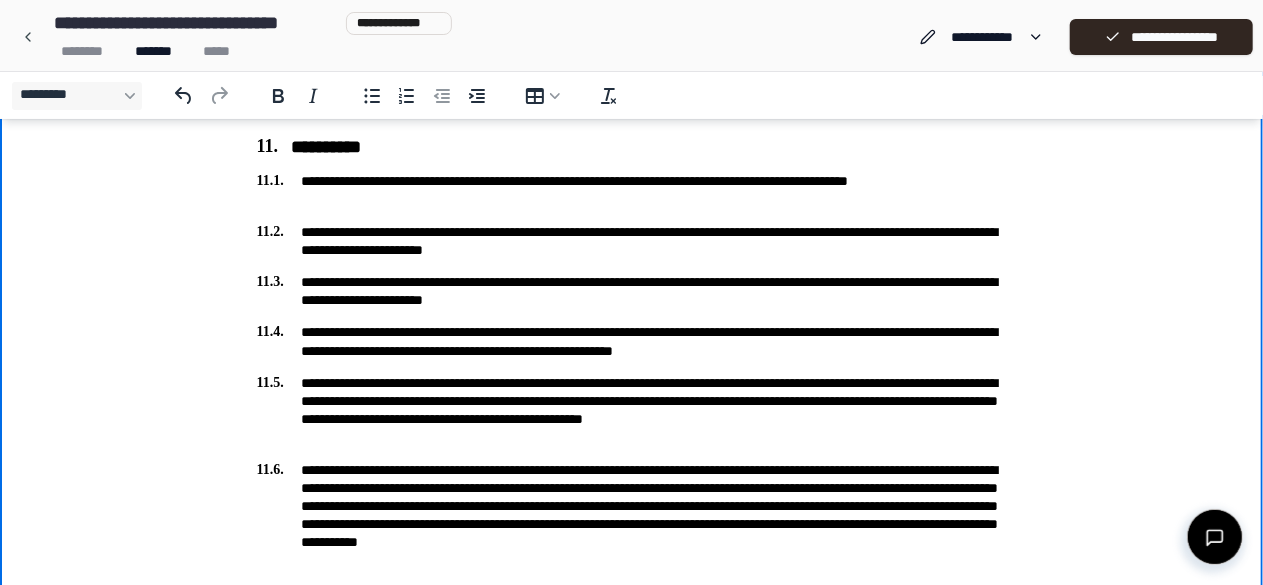 click on "**********" at bounding box center [632, 343] 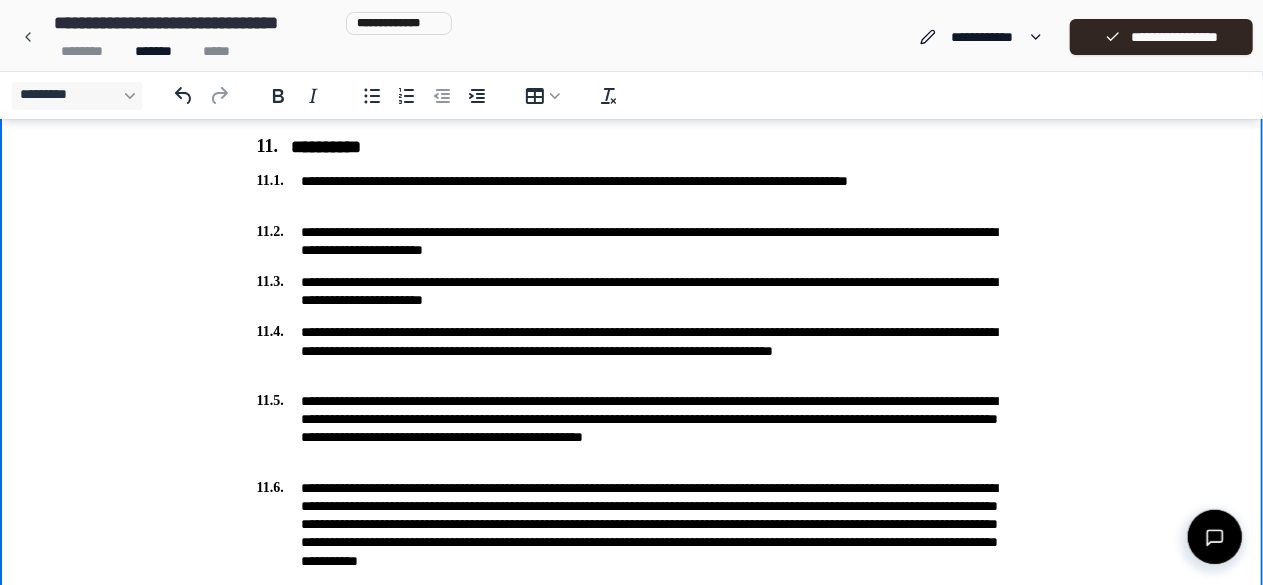 click on "**********" at bounding box center [632, 352] 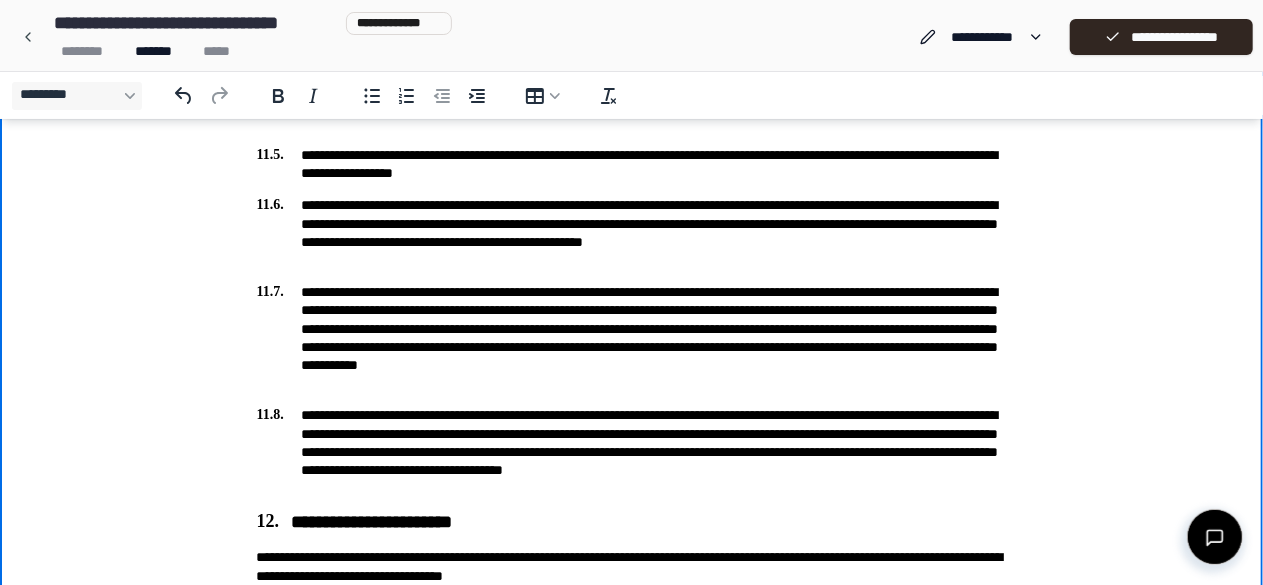 scroll, scrollTop: 2059, scrollLeft: 0, axis: vertical 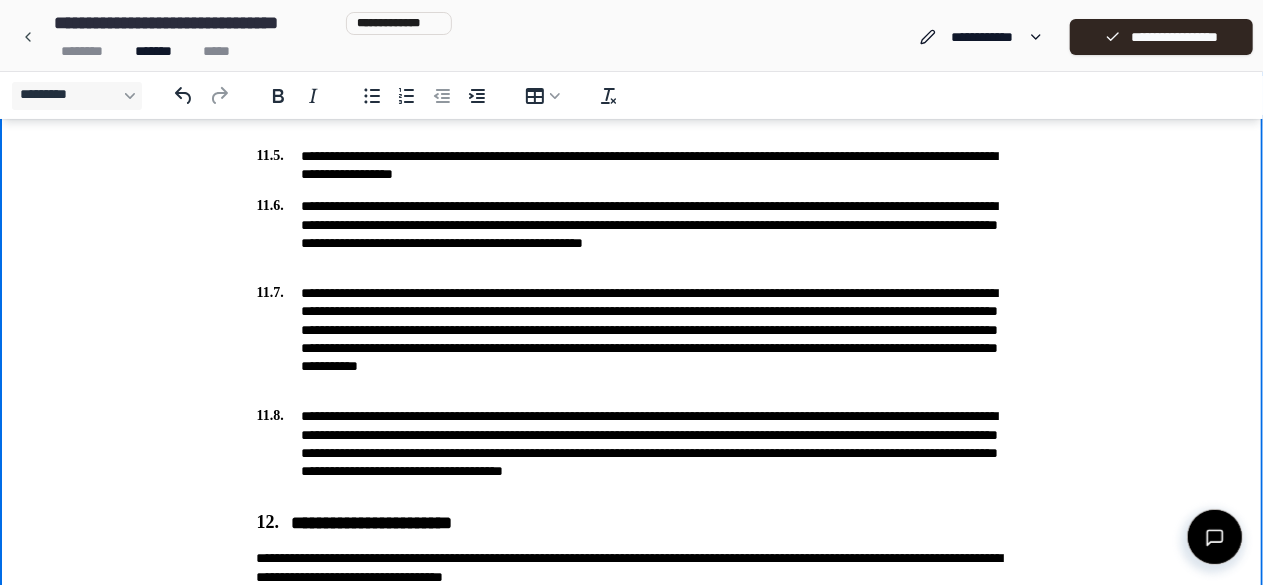 click on "**********" at bounding box center [632, 453] 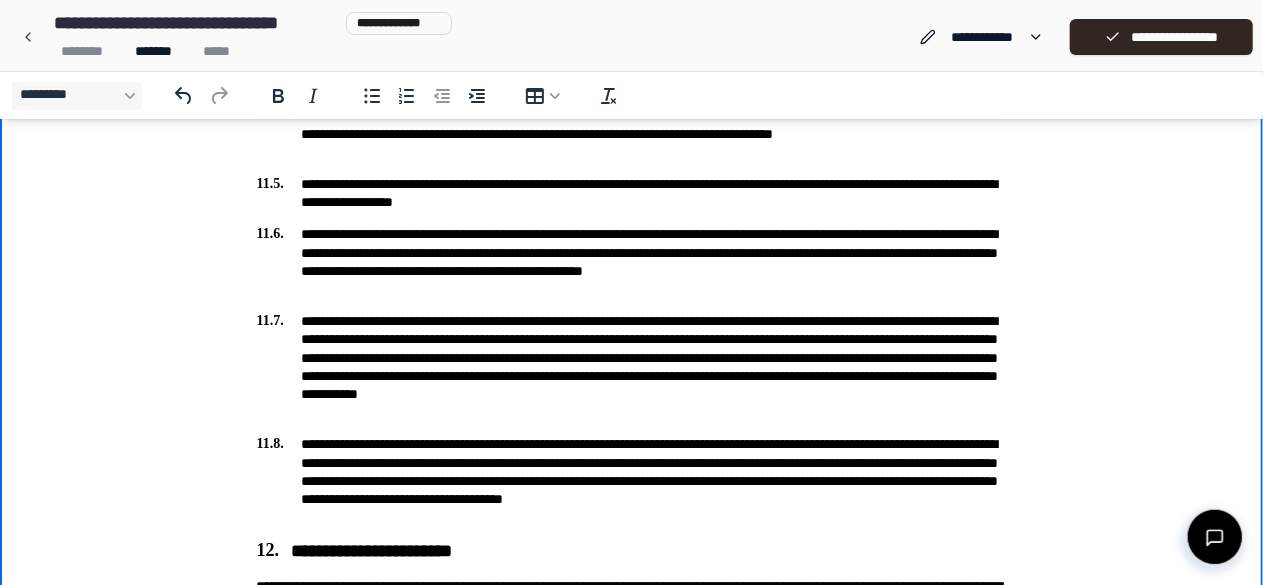 click on "**********" at bounding box center [632, 262] 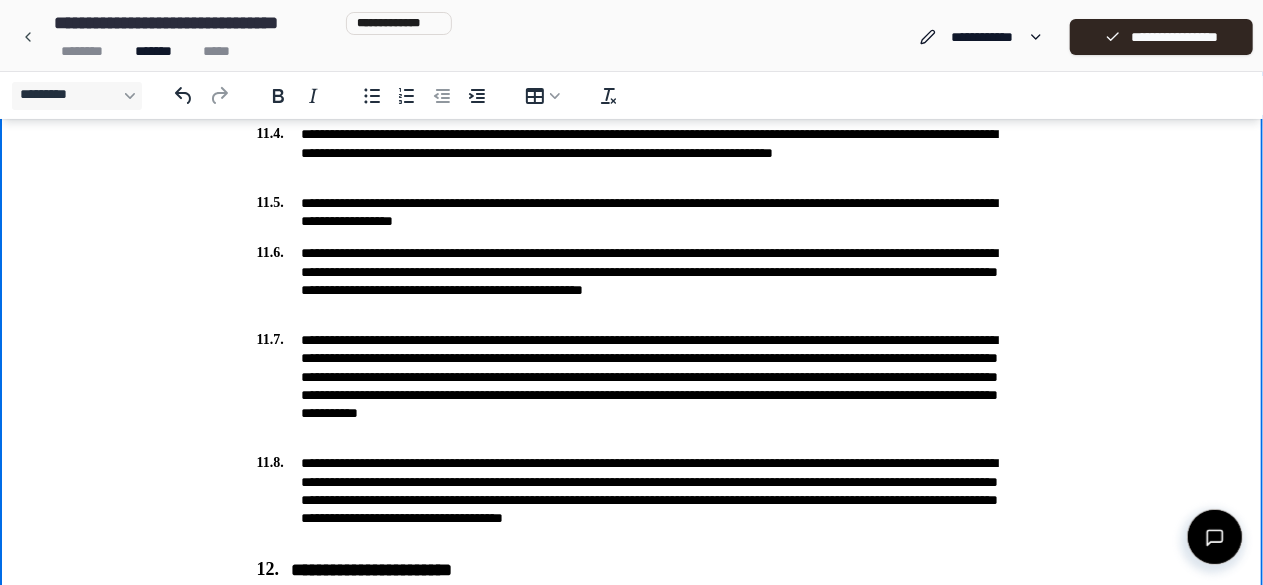 click on "**********" at bounding box center (632, 213) 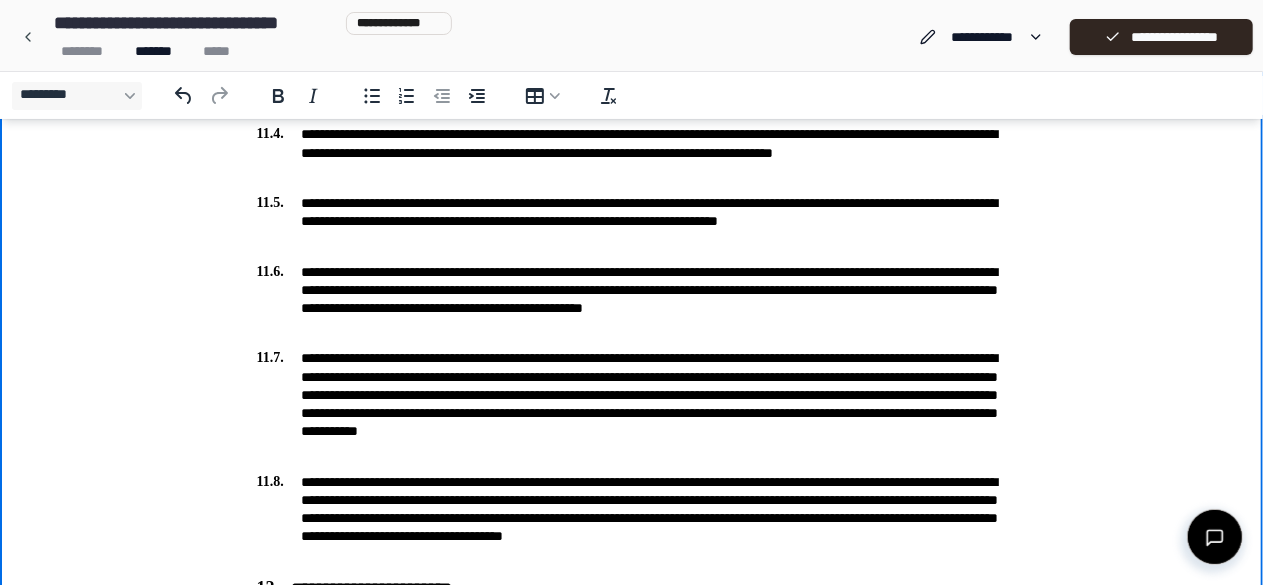 click on "**********" at bounding box center (632, 222) 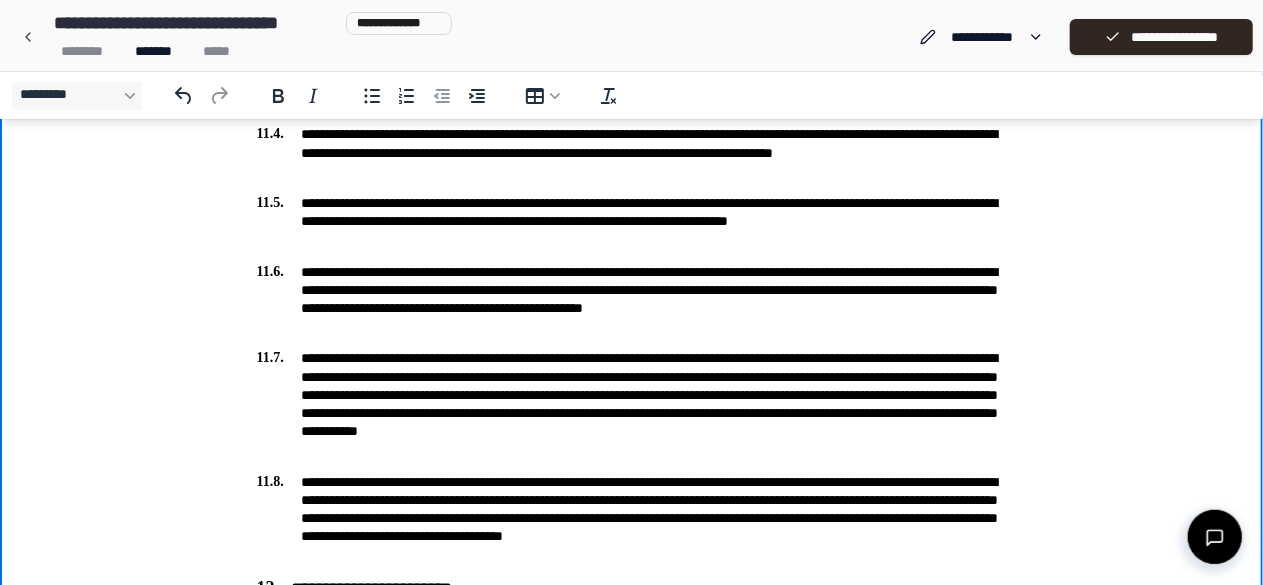 click on "**********" at bounding box center (632, 222) 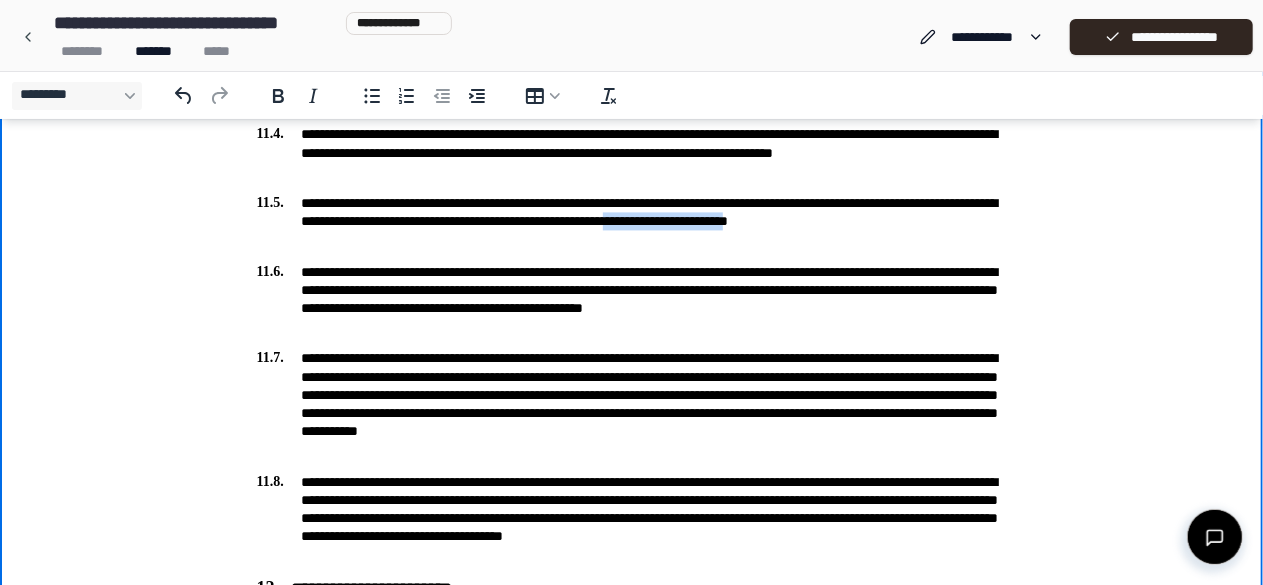 drag, startPoint x: 291, startPoint y: 239, endPoint x: 463, endPoint y: 237, distance: 172.01163 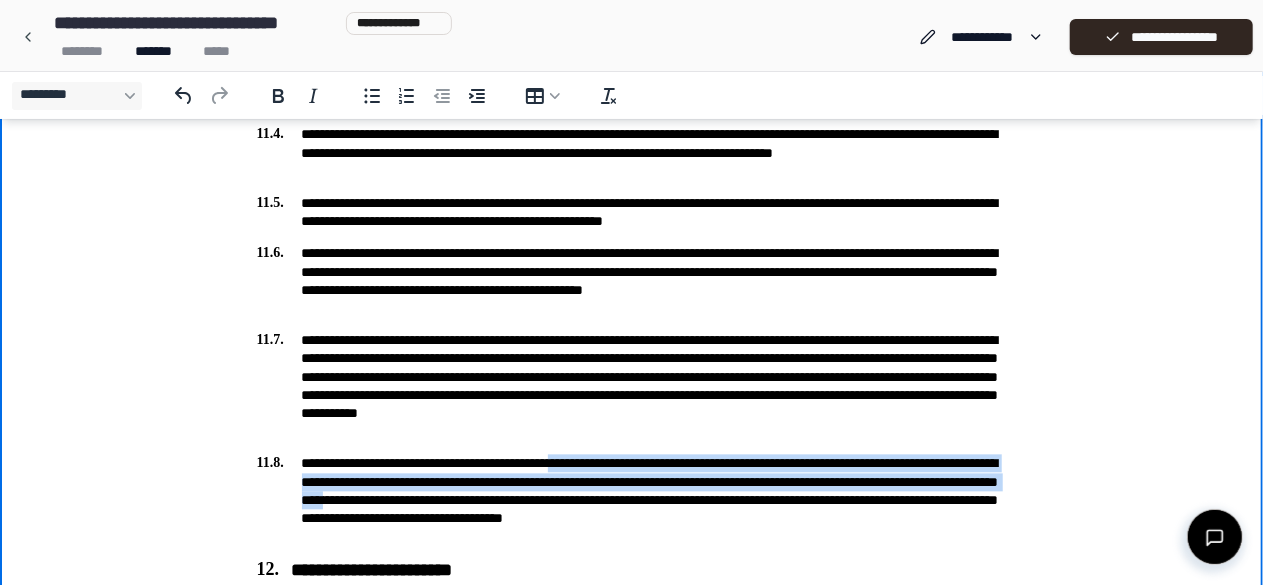 drag, startPoint x: 846, startPoint y: 499, endPoint x: 608, endPoint y: 469, distance: 239.8833 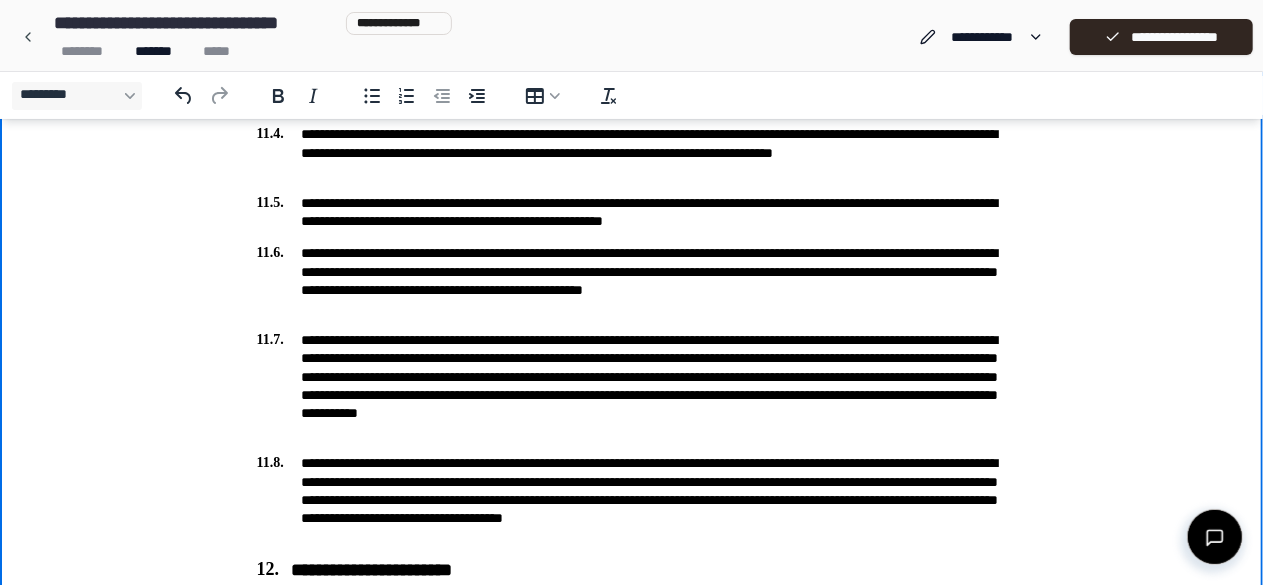 click on "**********" at bounding box center [632, 281] 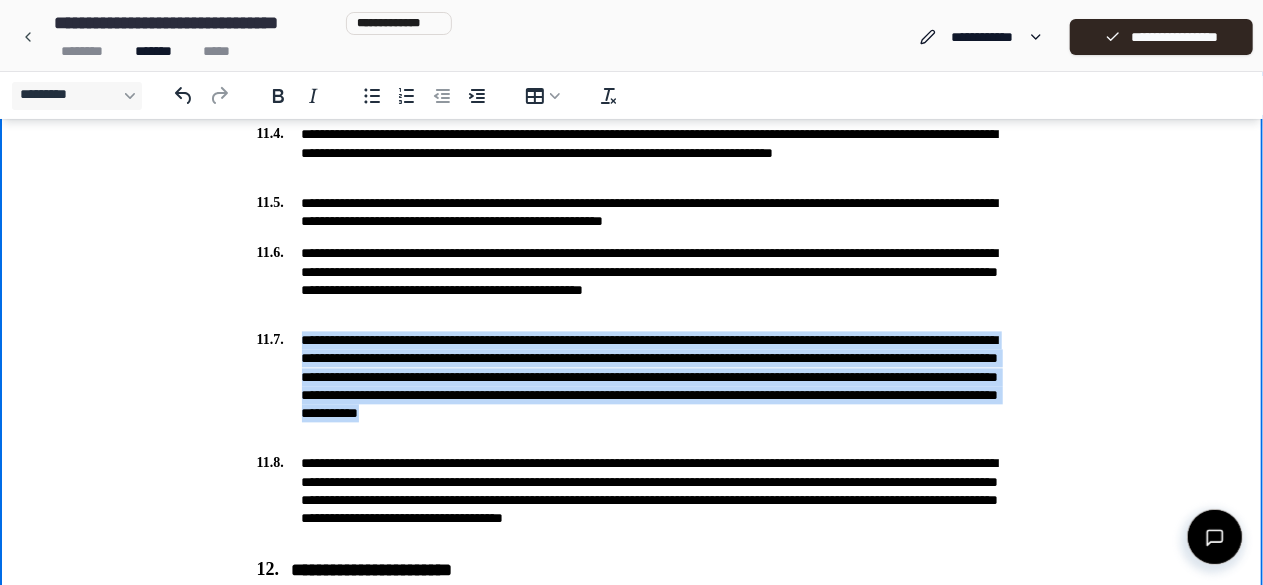 drag, startPoint x: 734, startPoint y: 433, endPoint x: 185, endPoint y: 331, distance: 558.395 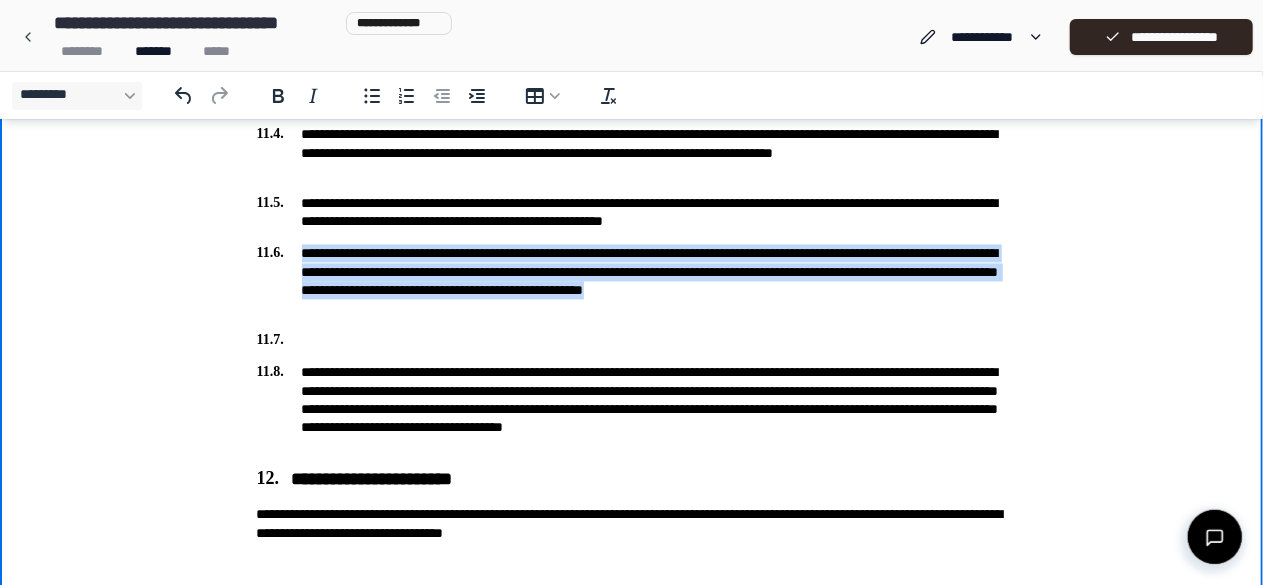 drag, startPoint x: 497, startPoint y: 302, endPoint x: 244, endPoint y: 253, distance: 257.7014 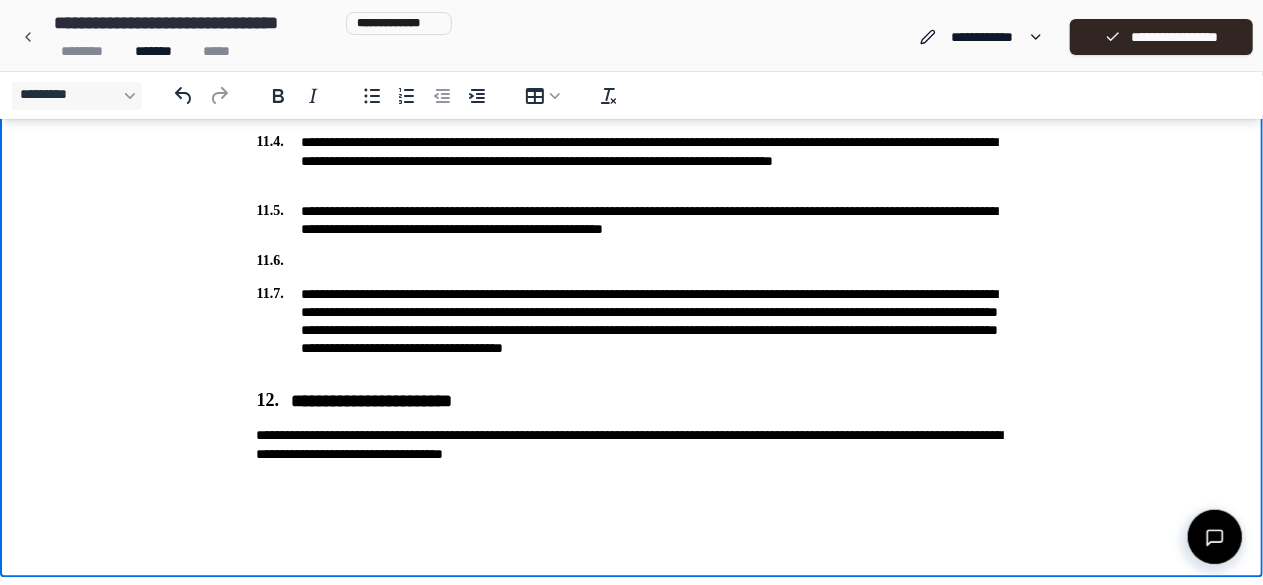 scroll, scrollTop: 1972, scrollLeft: 0, axis: vertical 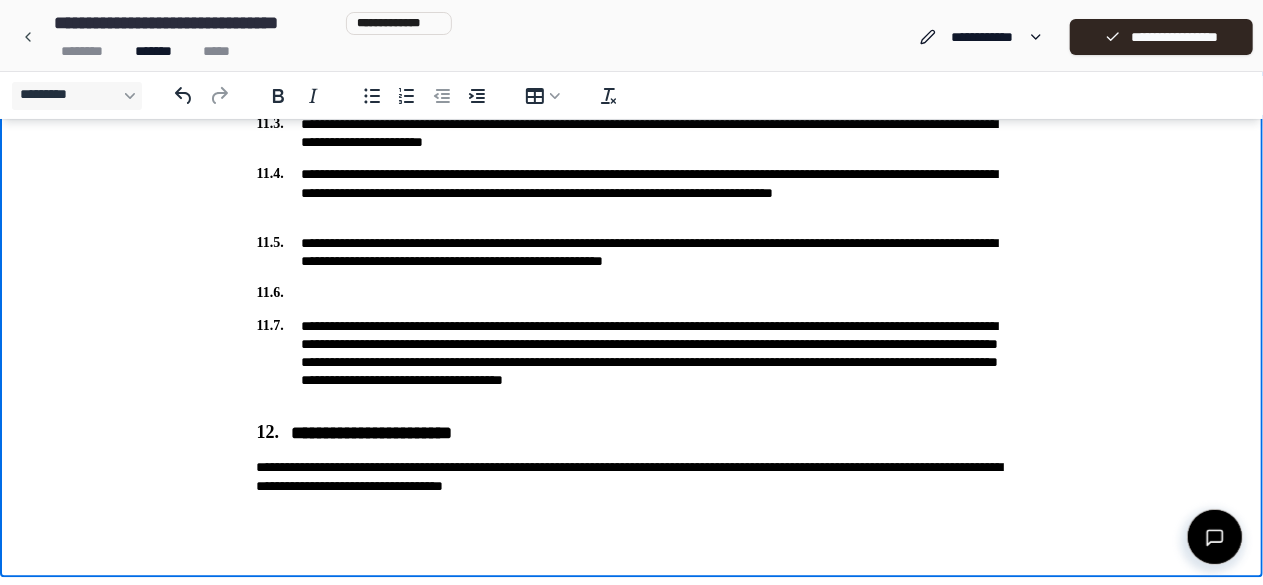 click on "**********" at bounding box center (632, 253) 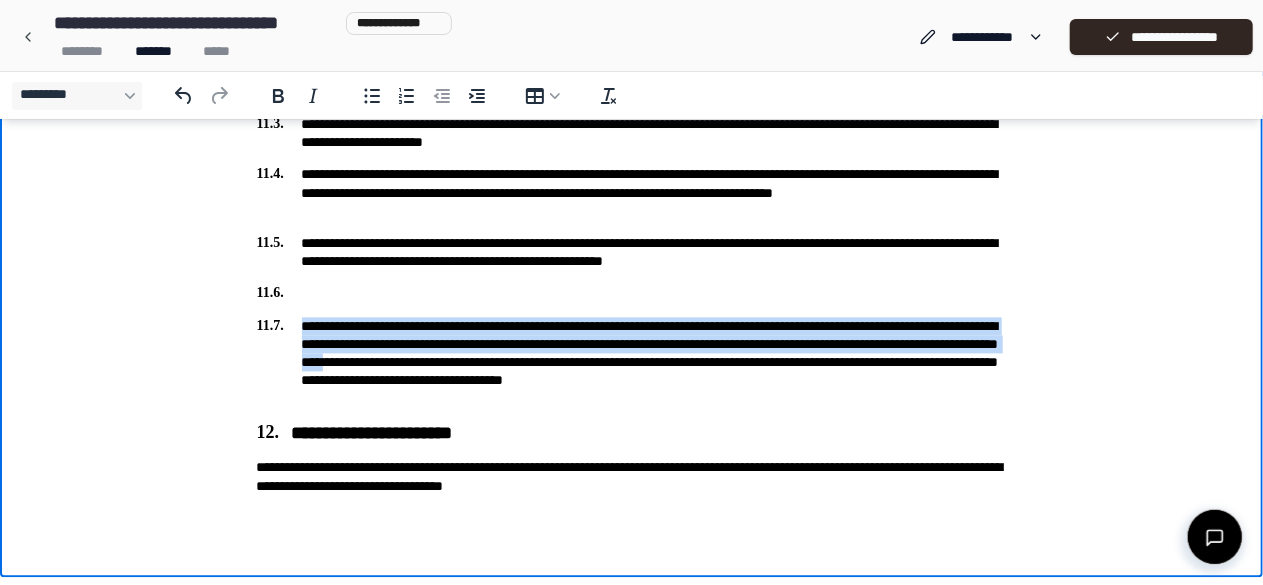 drag, startPoint x: 844, startPoint y: 362, endPoint x: 226, endPoint y: 310, distance: 620.18384 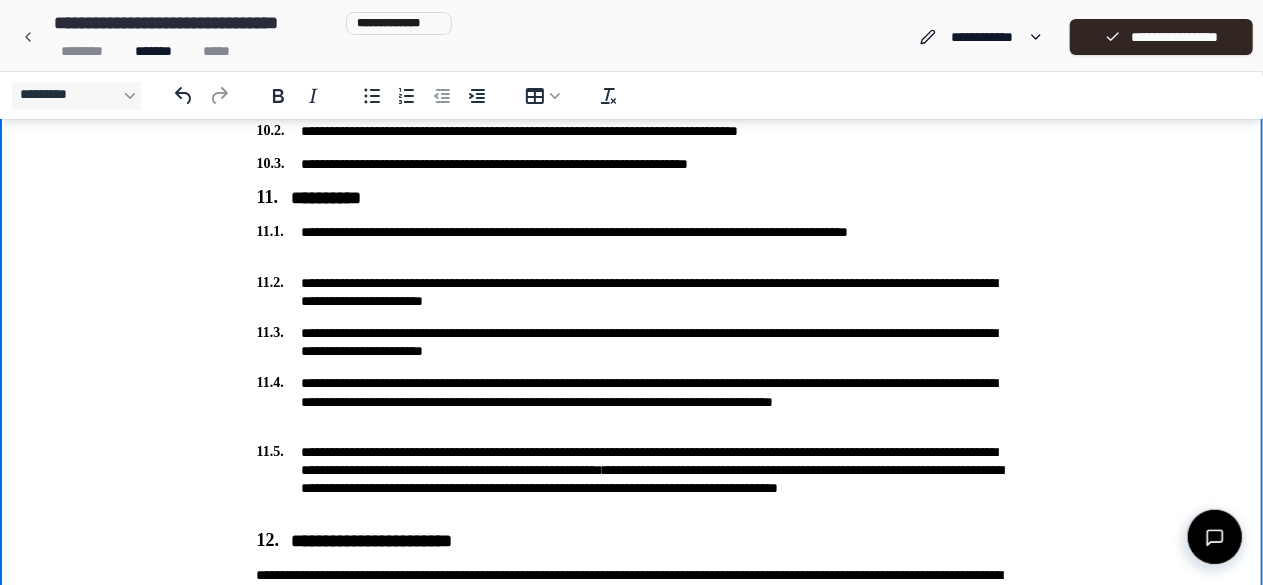scroll, scrollTop: 1750, scrollLeft: 0, axis: vertical 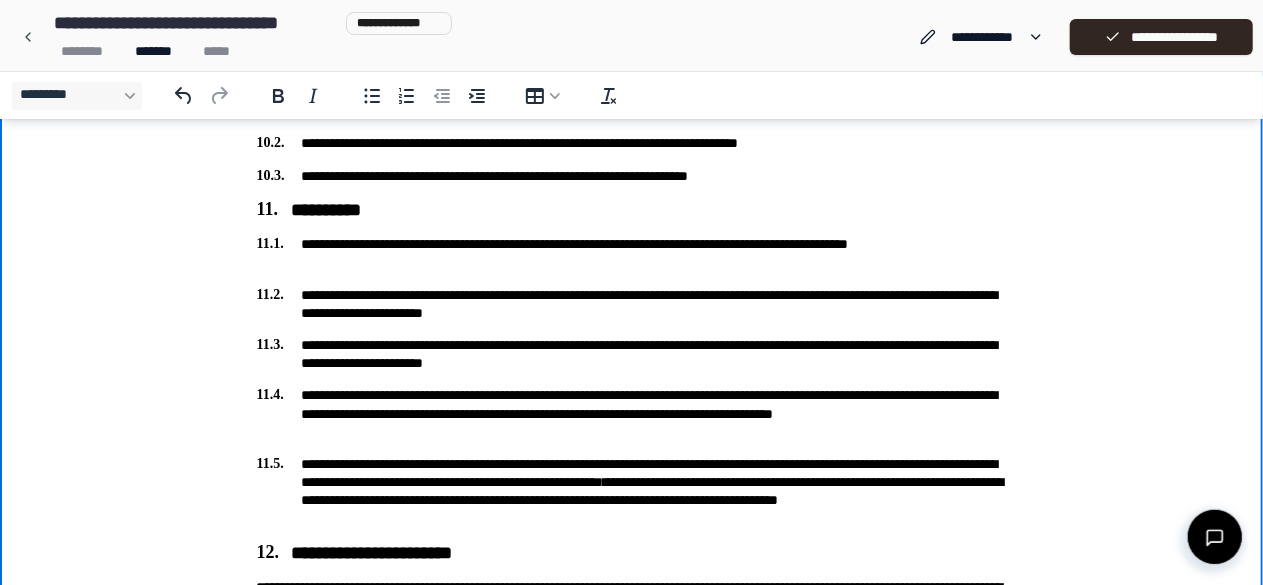 click on "**********" at bounding box center (632, 255) 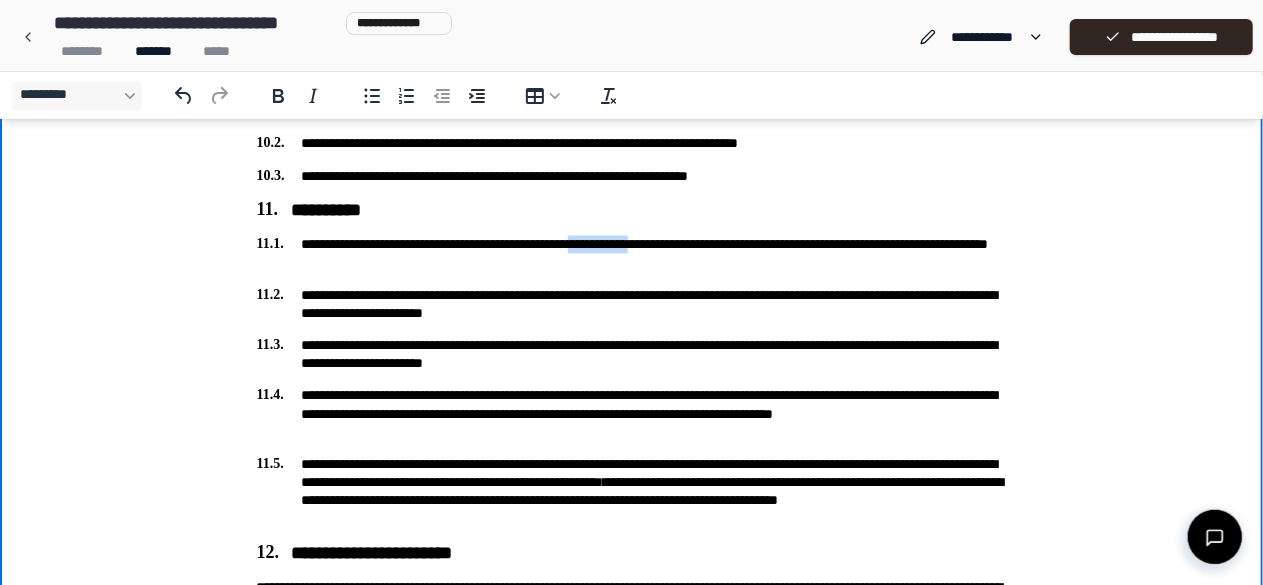 drag, startPoint x: 655, startPoint y: 250, endPoint x: 738, endPoint y: 250, distance: 83 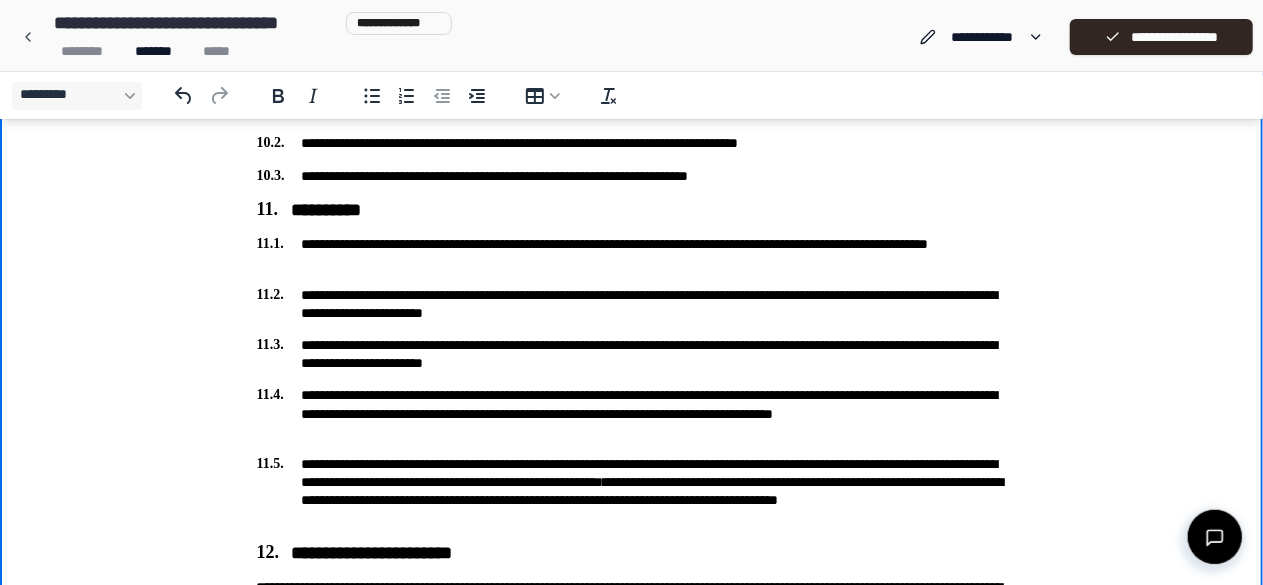 click on "**********" at bounding box center (632, 255) 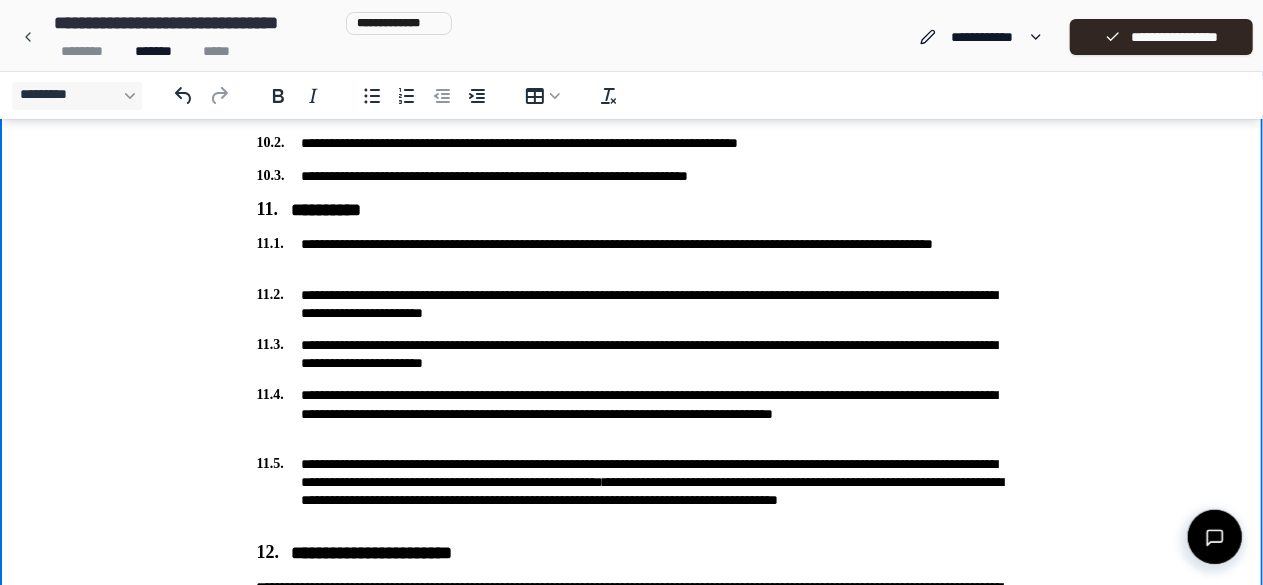 click on "**********" at bounding box center (632, 255) 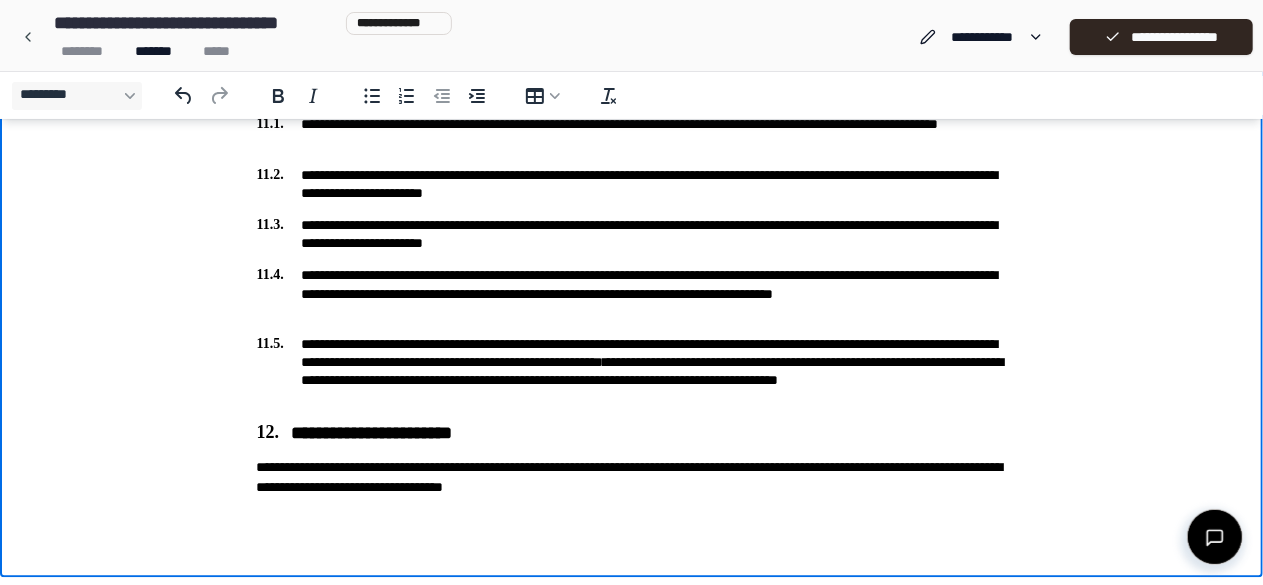 scroll, scrollTop: 1870, scrollLeft: 0, axis: vertical 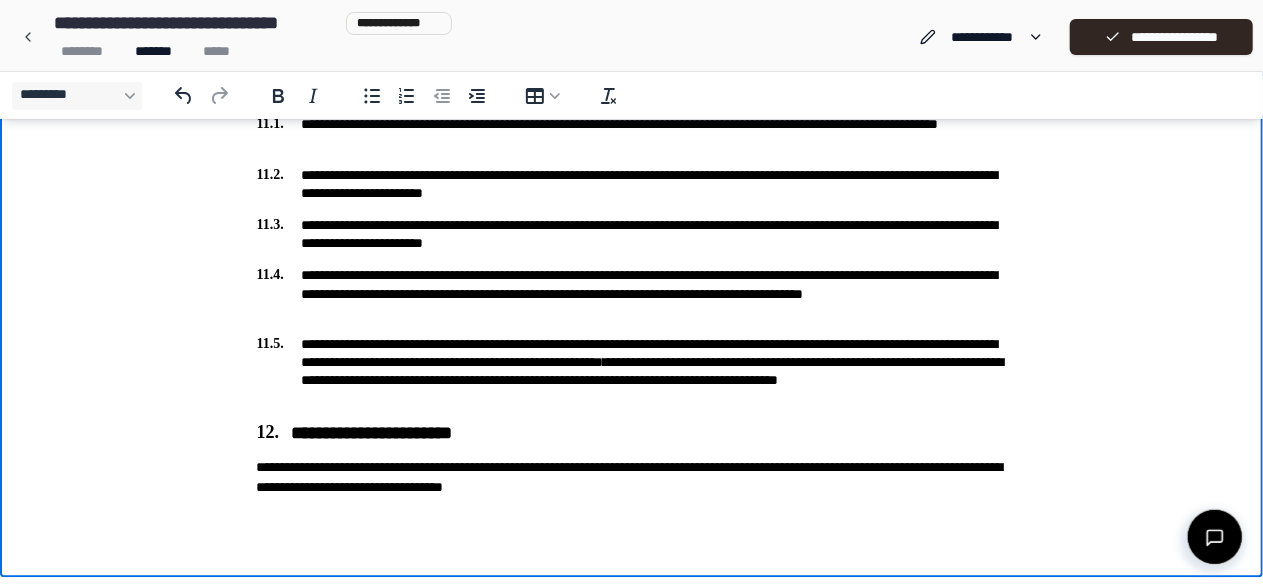 click on "**********" at bounding box center [632, 295] 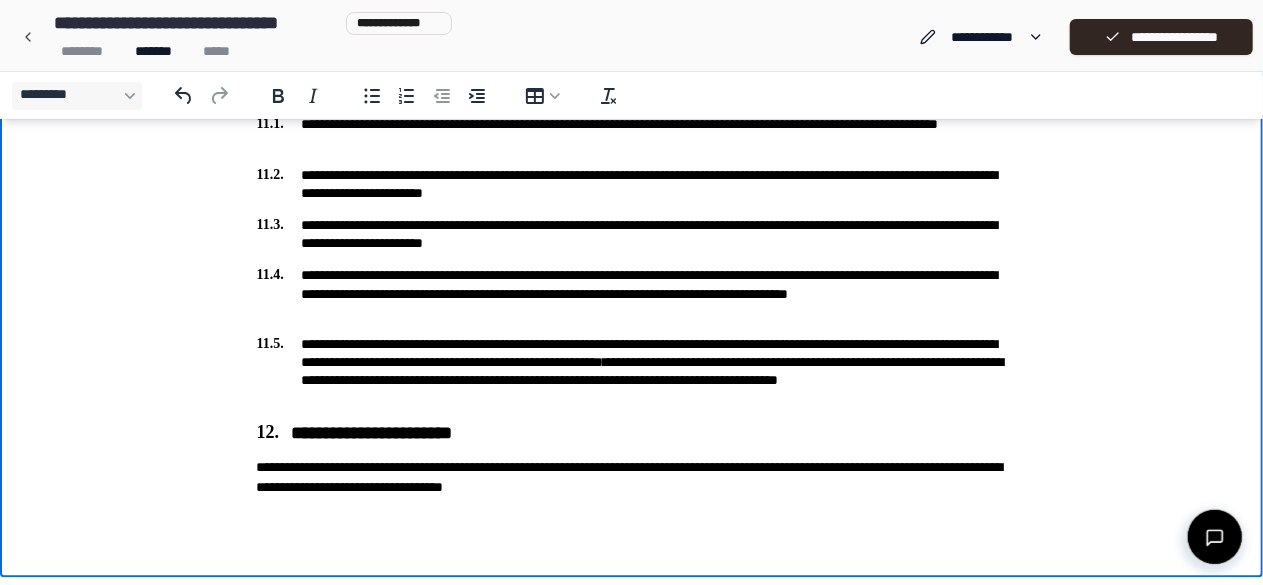 click on "**********" at bounding box center (632, 295) 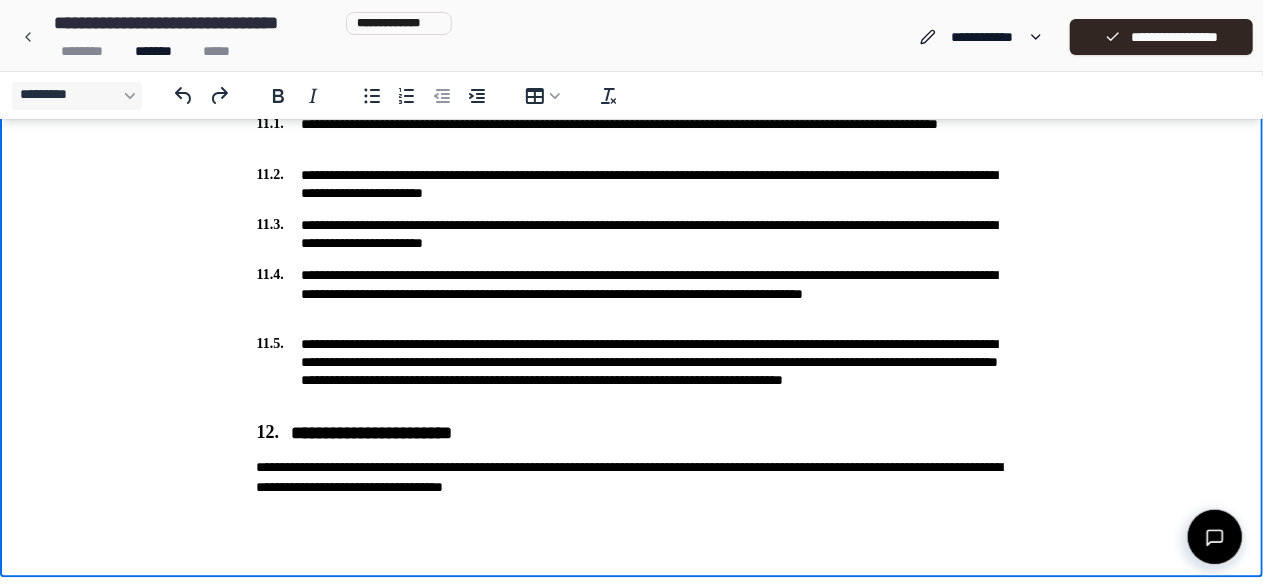 click on "**********" at bounding box center (632, 373) 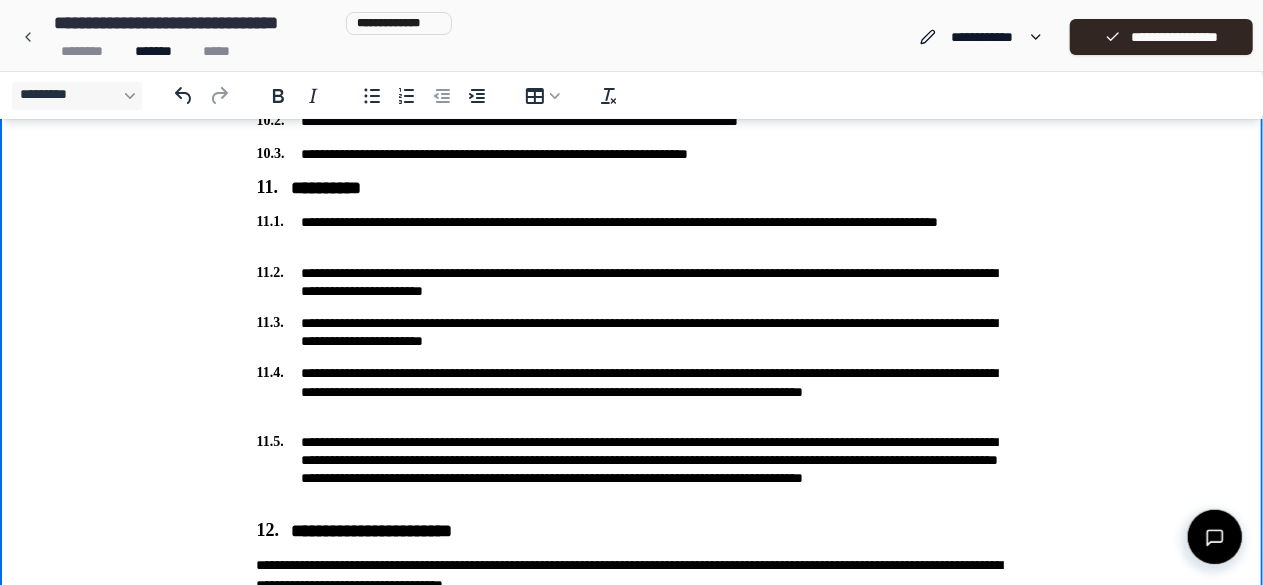 scroll, scrollTop: 1770, scrollLeft: 0, axis: vertical 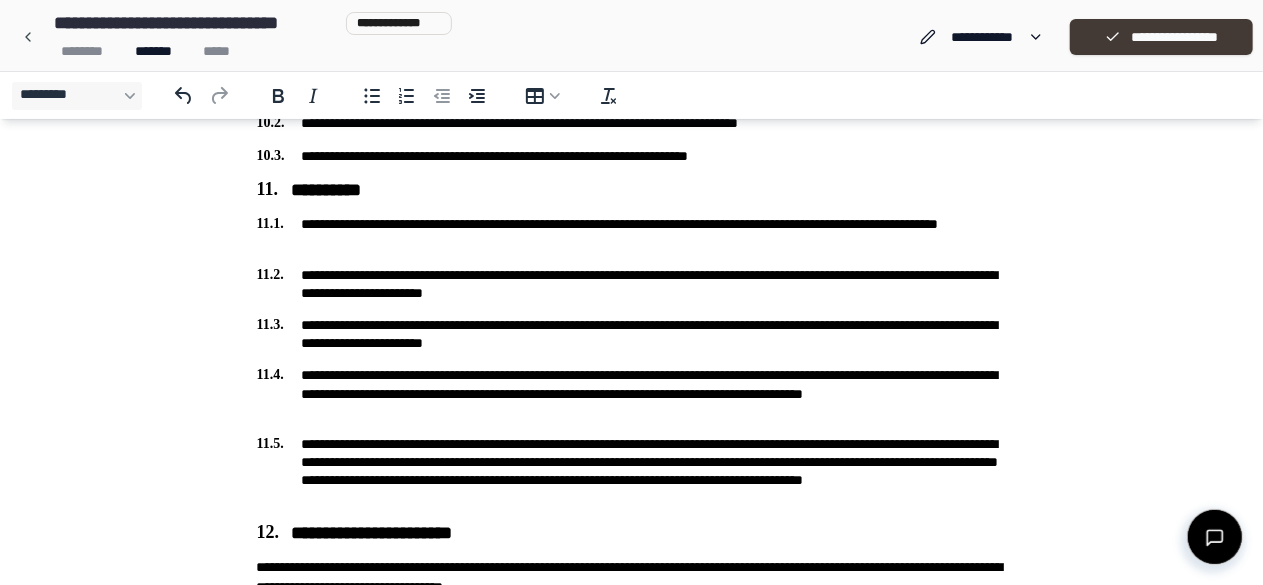click on "**********" at bounding box center [1161, 37] 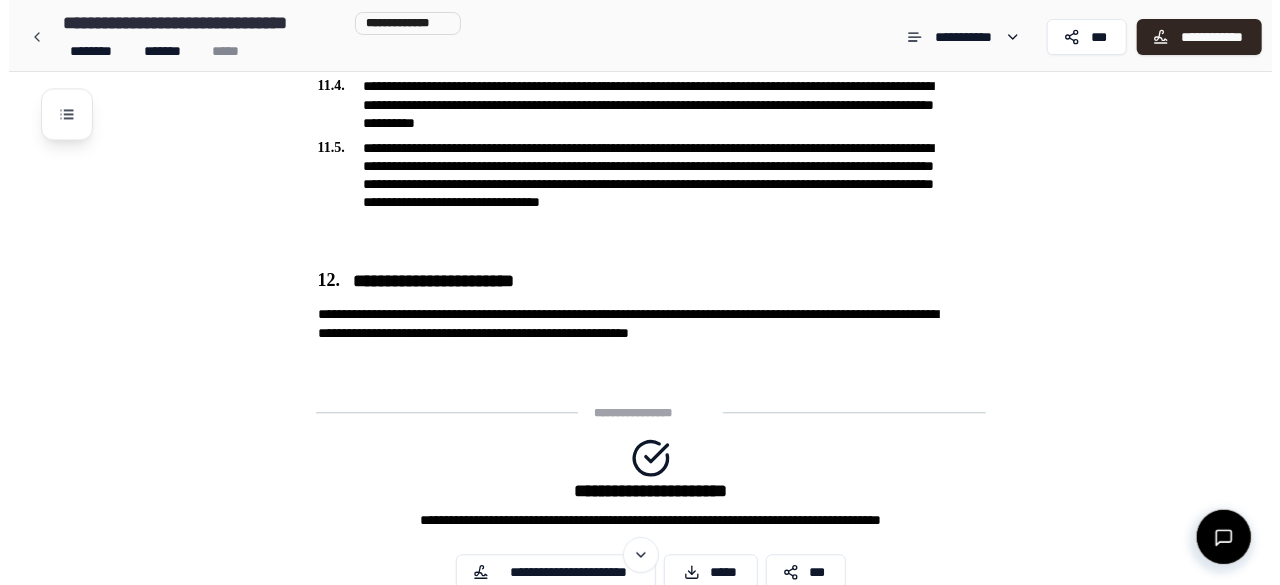 scroll, scrollTop: 2344, scrollLeft: 0, axis: vertical 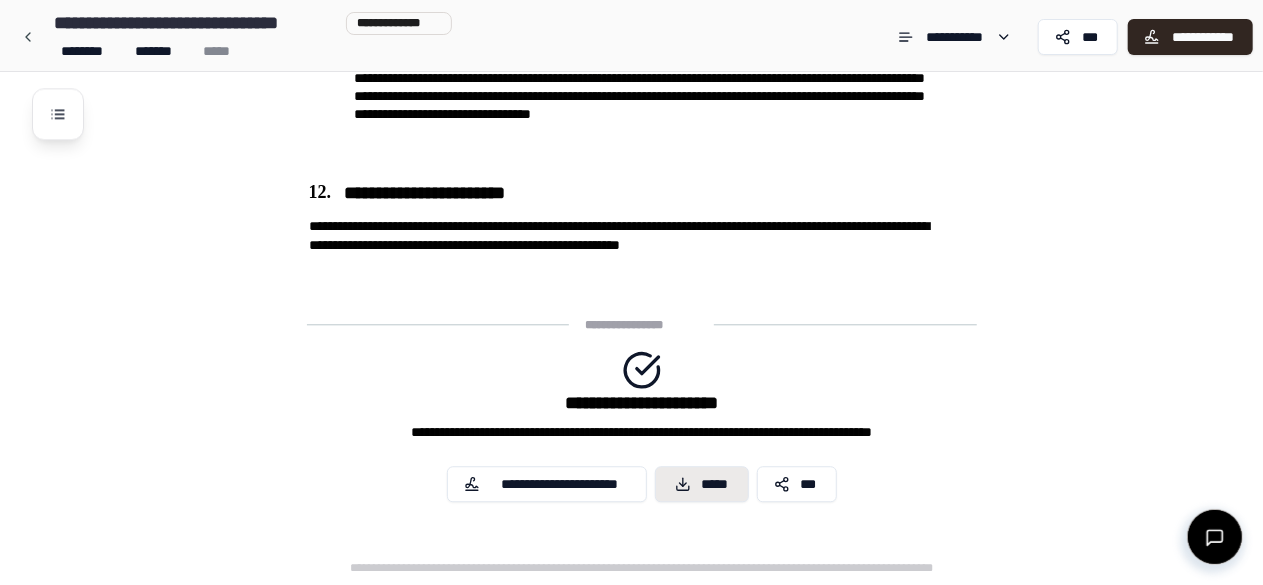 click on "*****" at bounding box center [702, 484] 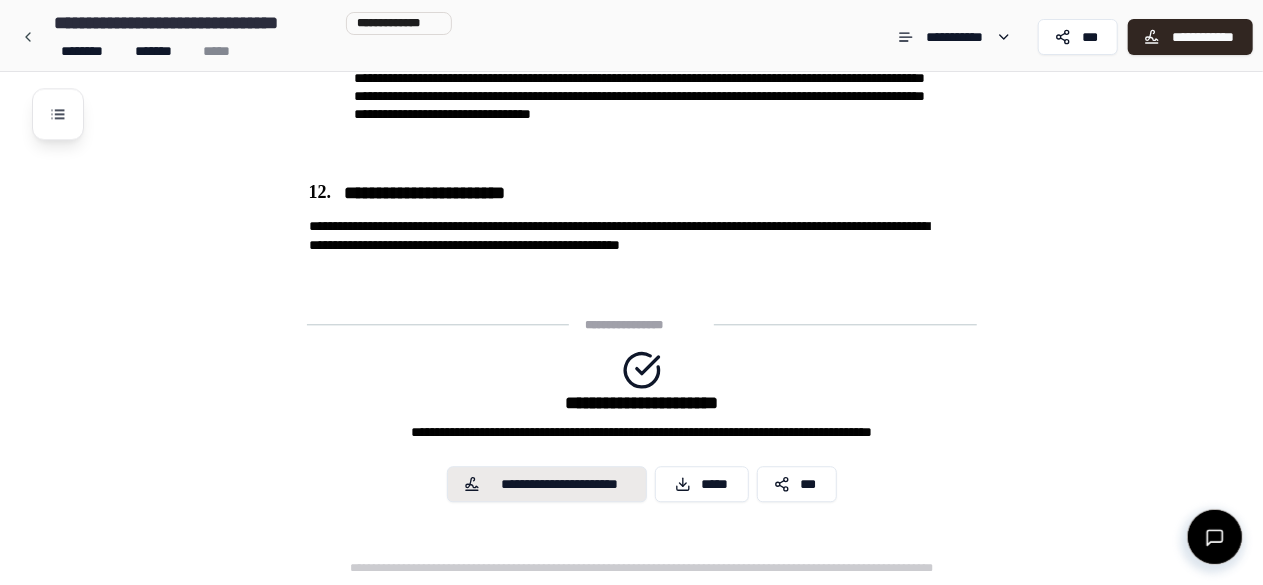 click on "**********" at bounding box center (560, 484) 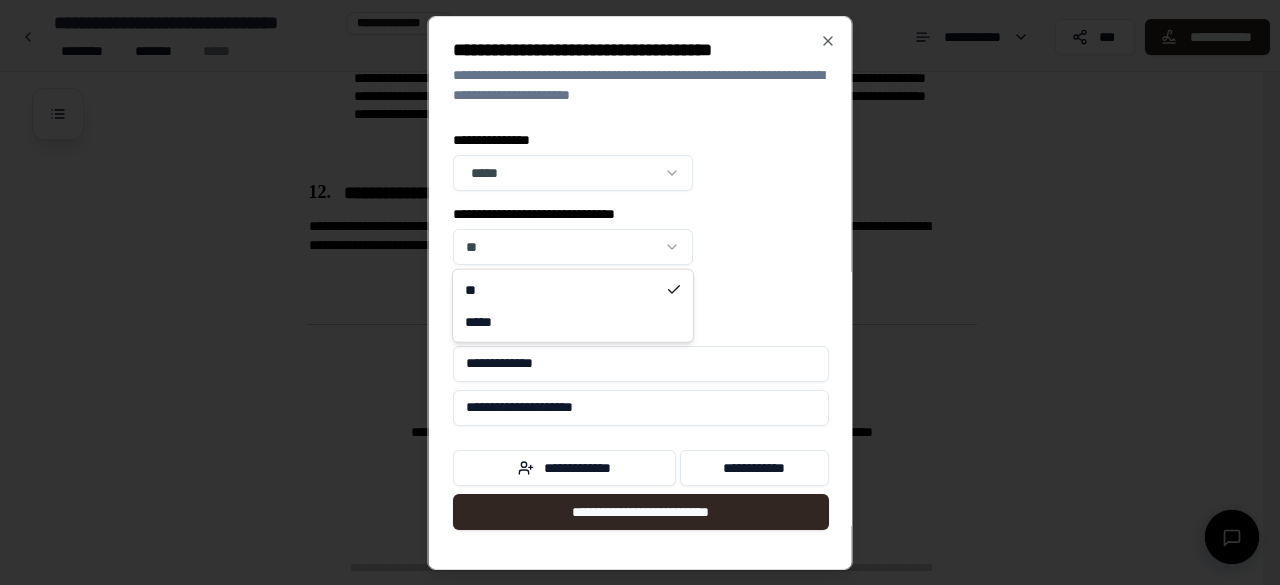 click on "**********" at bounding box center (631, -879) 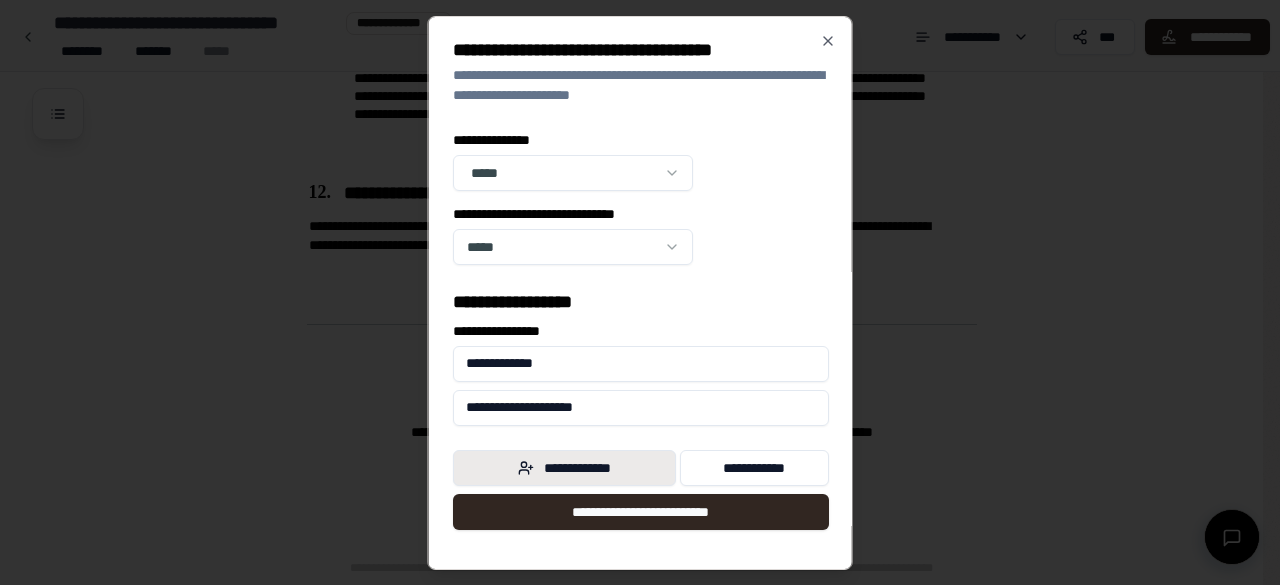 click on "**********" at bounding box center [564, 468] 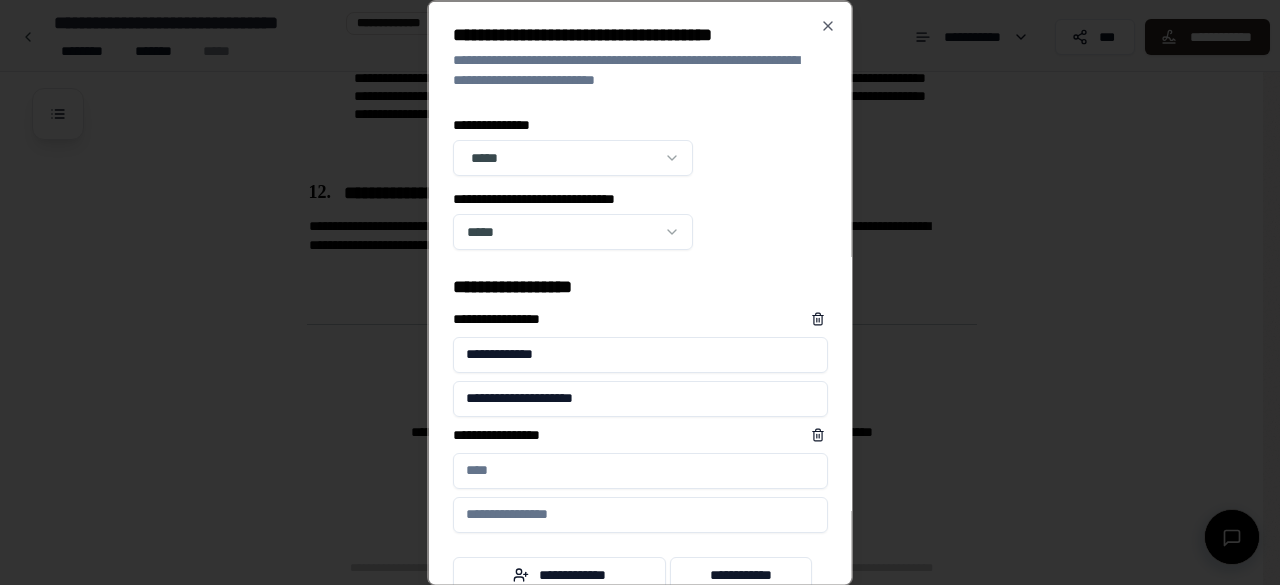 click on "**********" at bounding box center (640, 470) 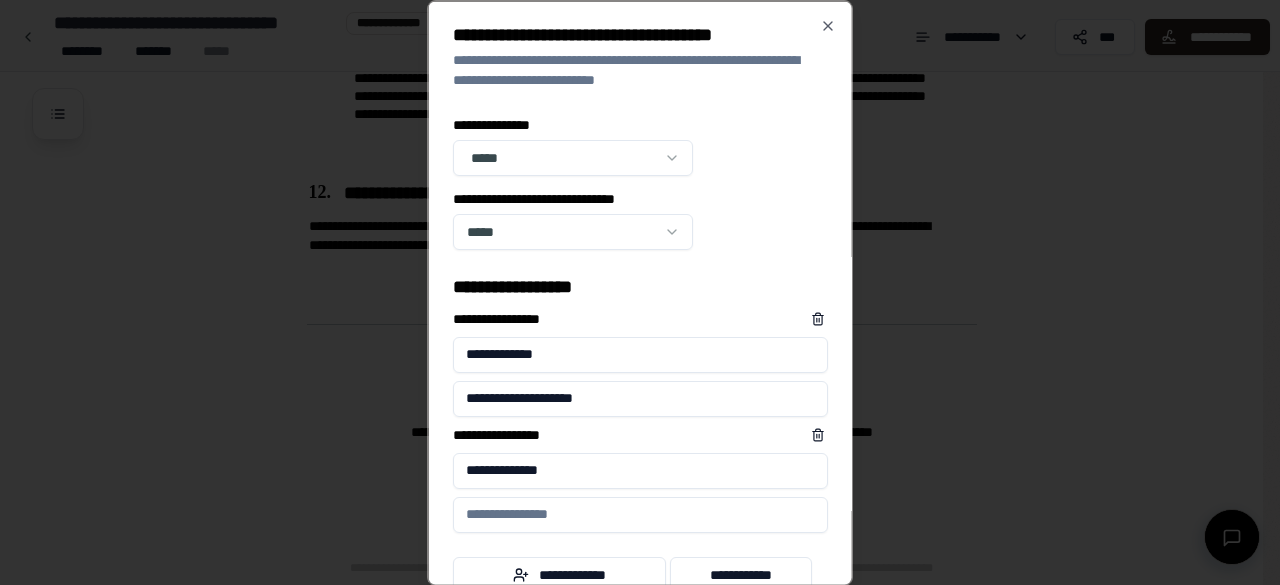 type on "**********" 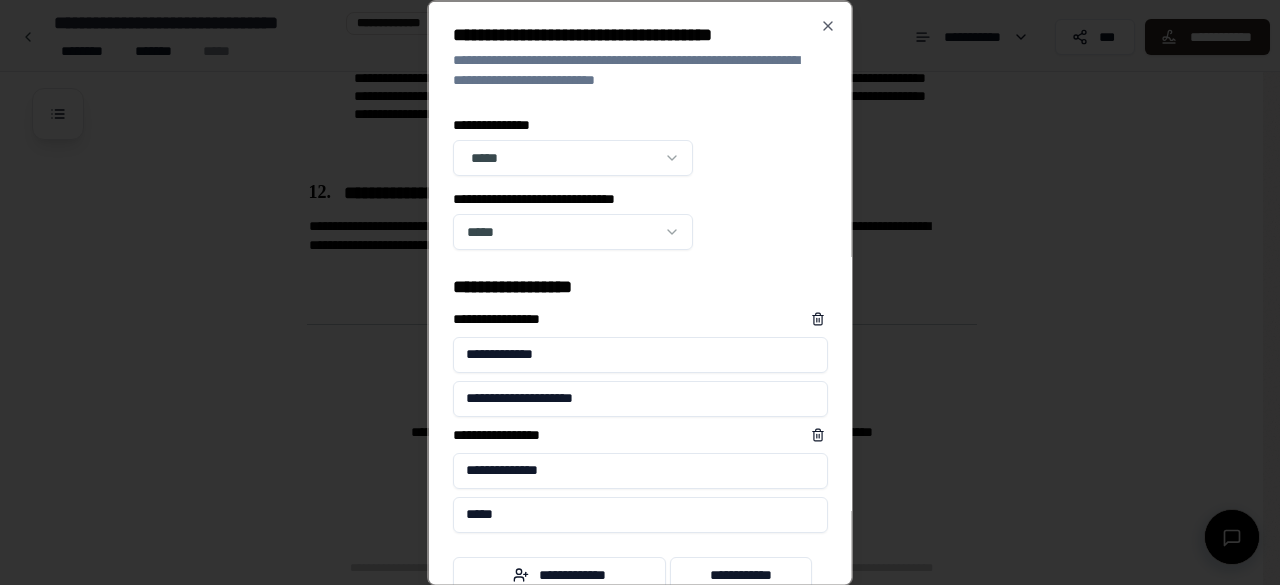 type on "**********" 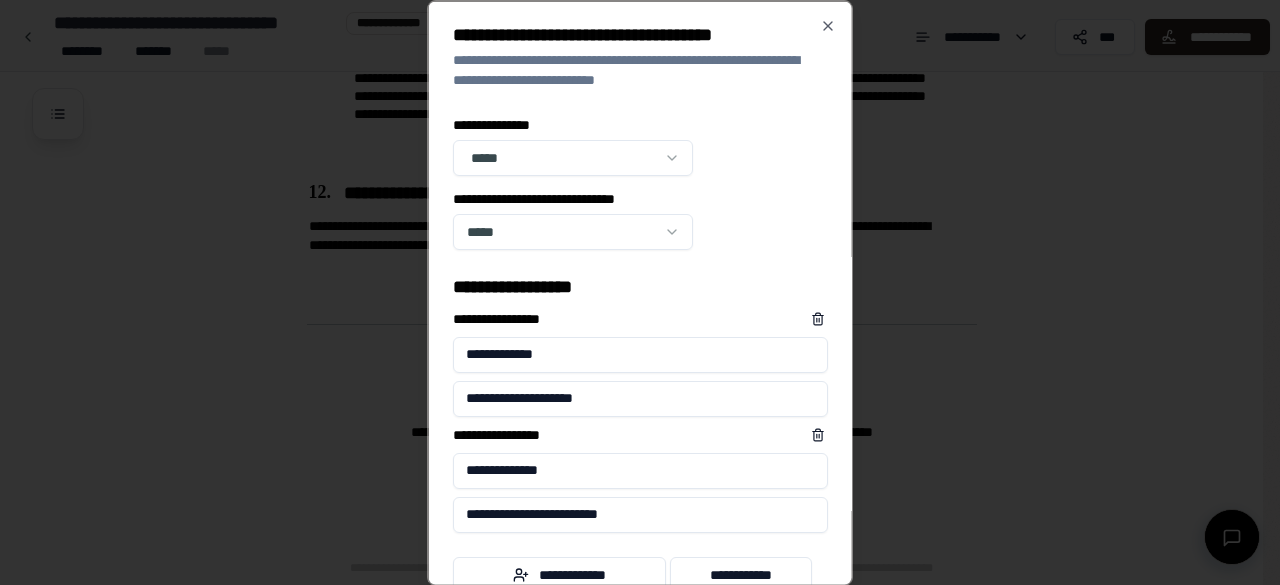 scroll, scrollTop: 87, scrollLeft: 0, axis: vertical 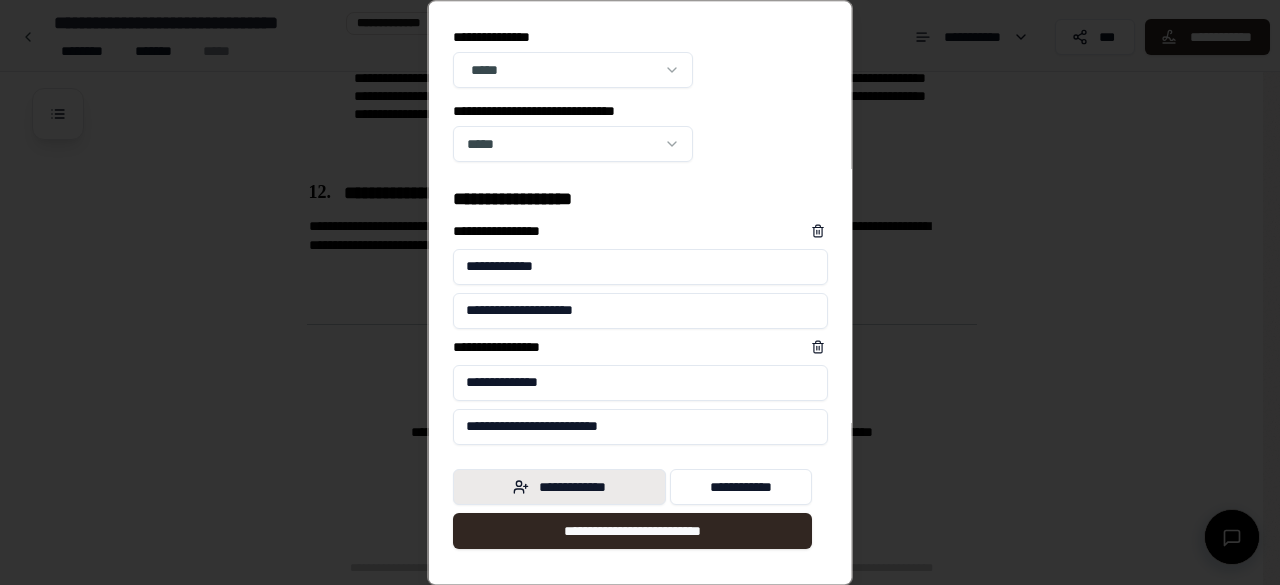 click on "**********" at bounding box center (559, 487) 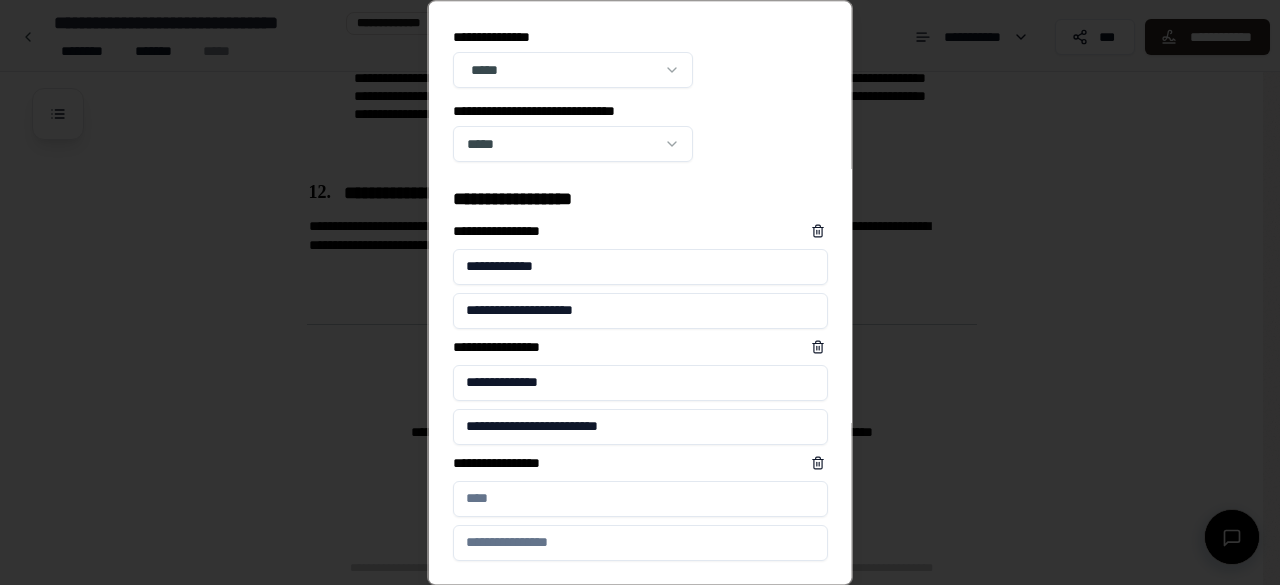click on "**********" at bounding box center (640, 499) 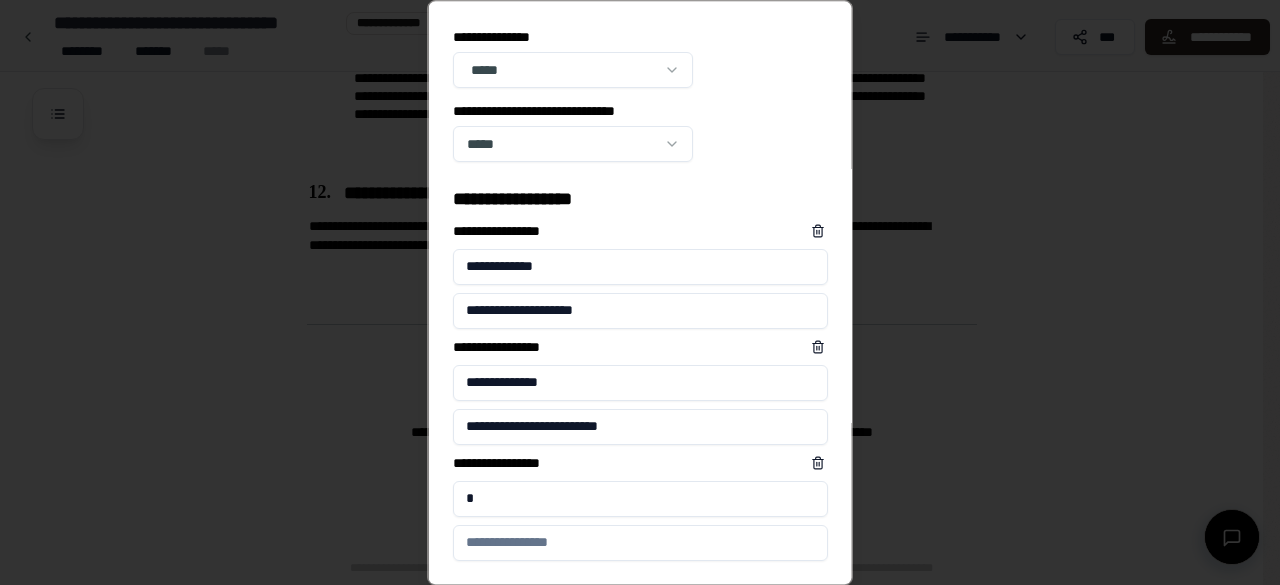 scroll, scrollTop: 0, scrollLeft: 0, axis: both 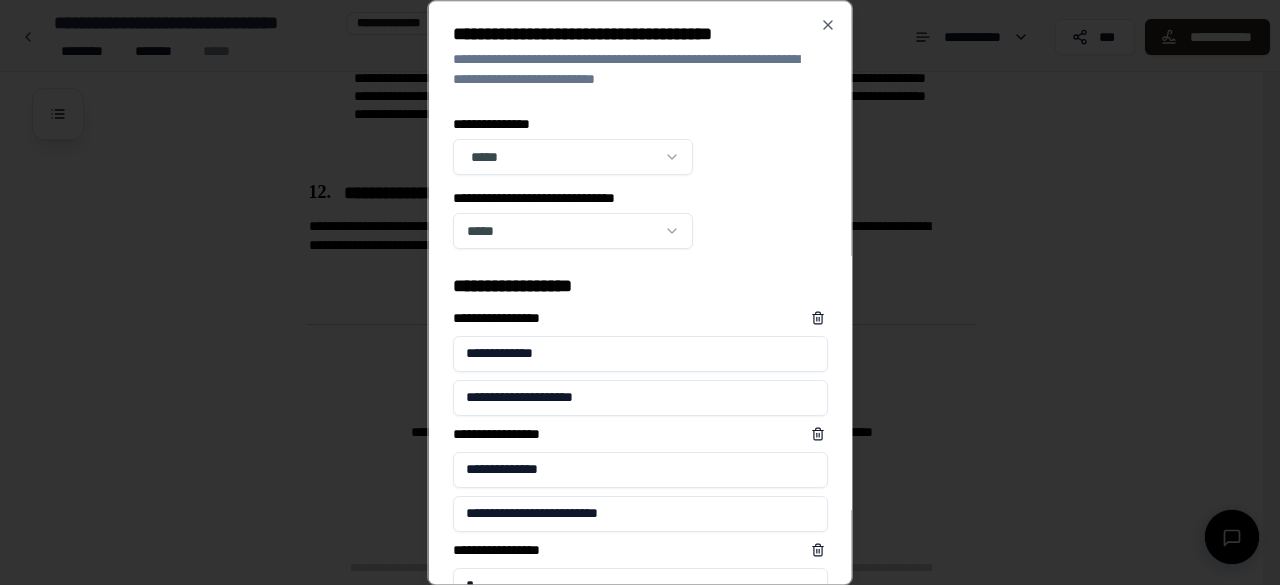 type on "*" 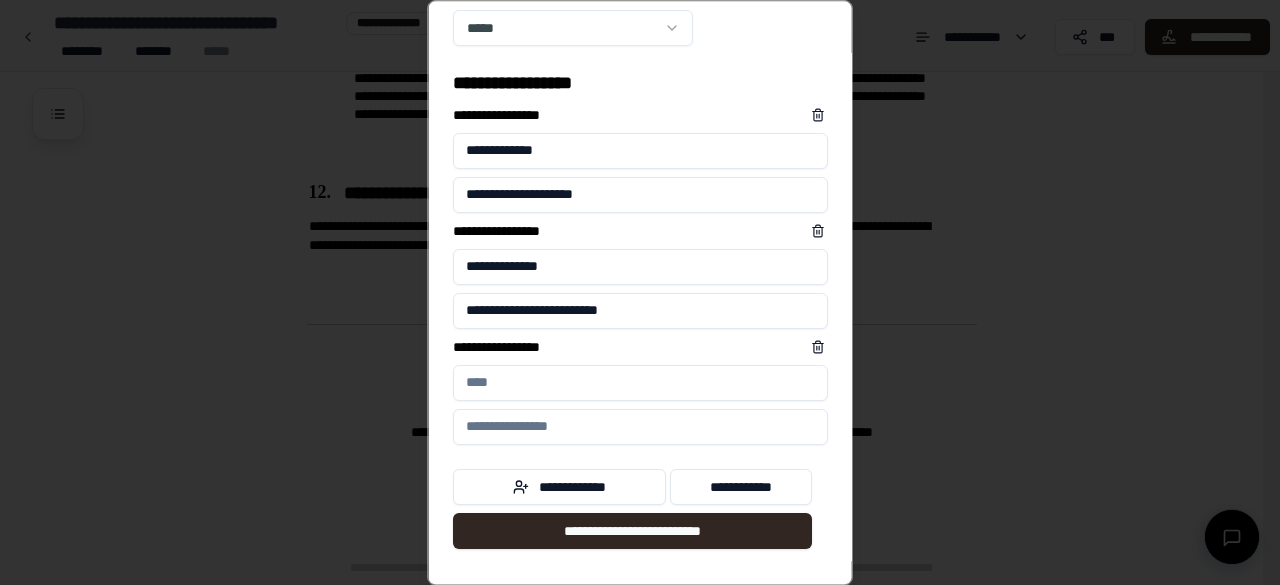 paste on "**********" 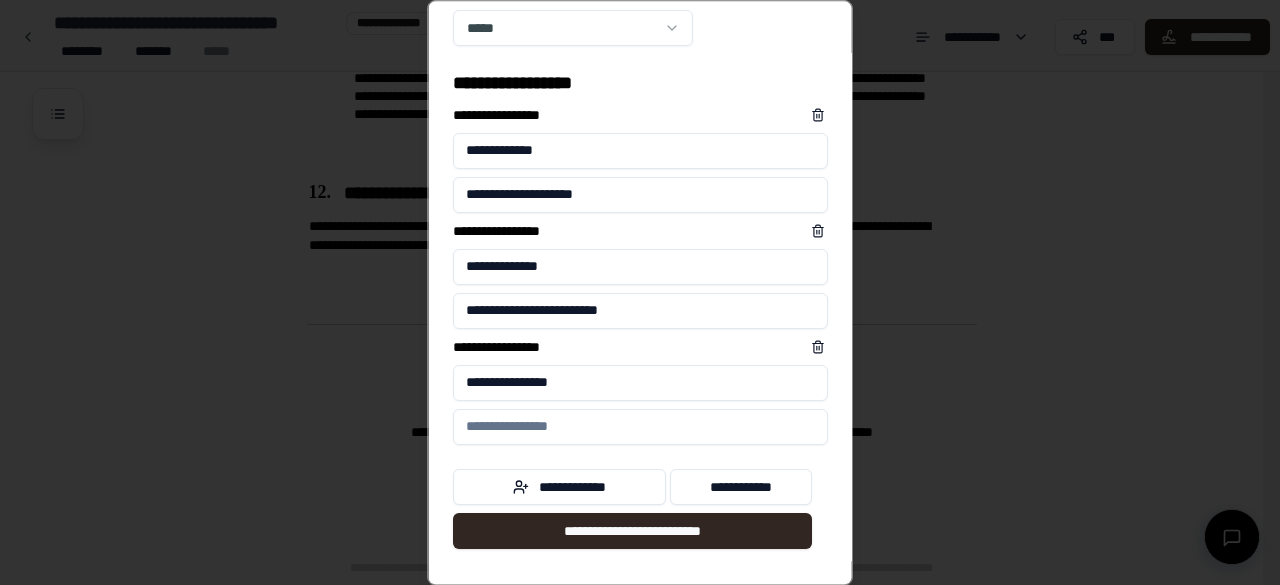 type on "**********" 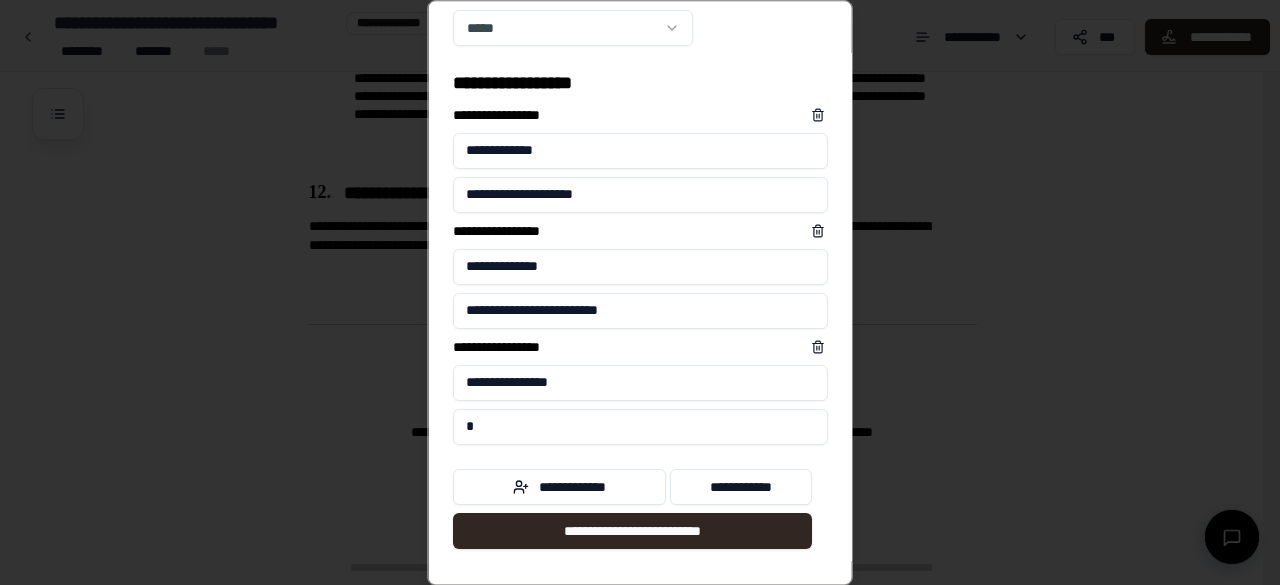 type on "*" 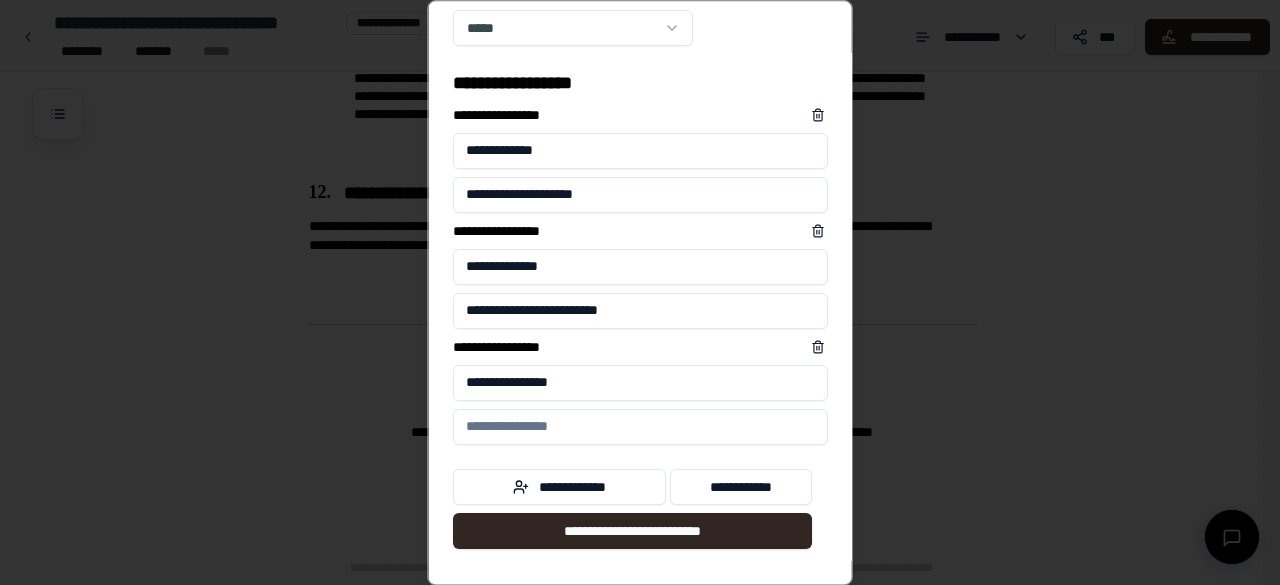paste on "**********" 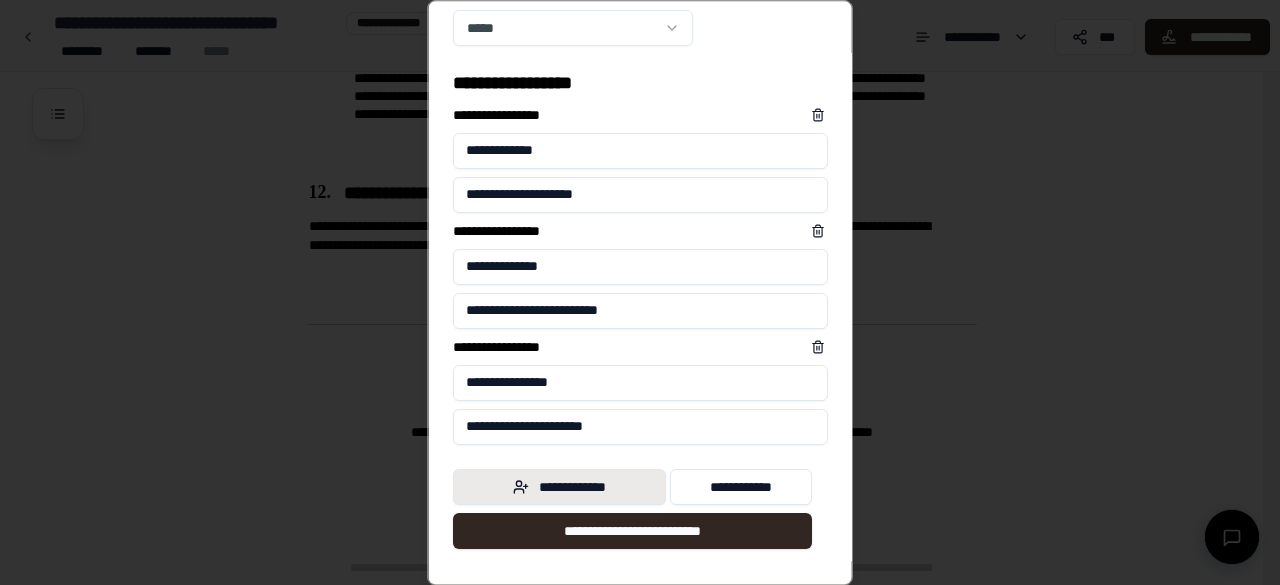 type on "**********" 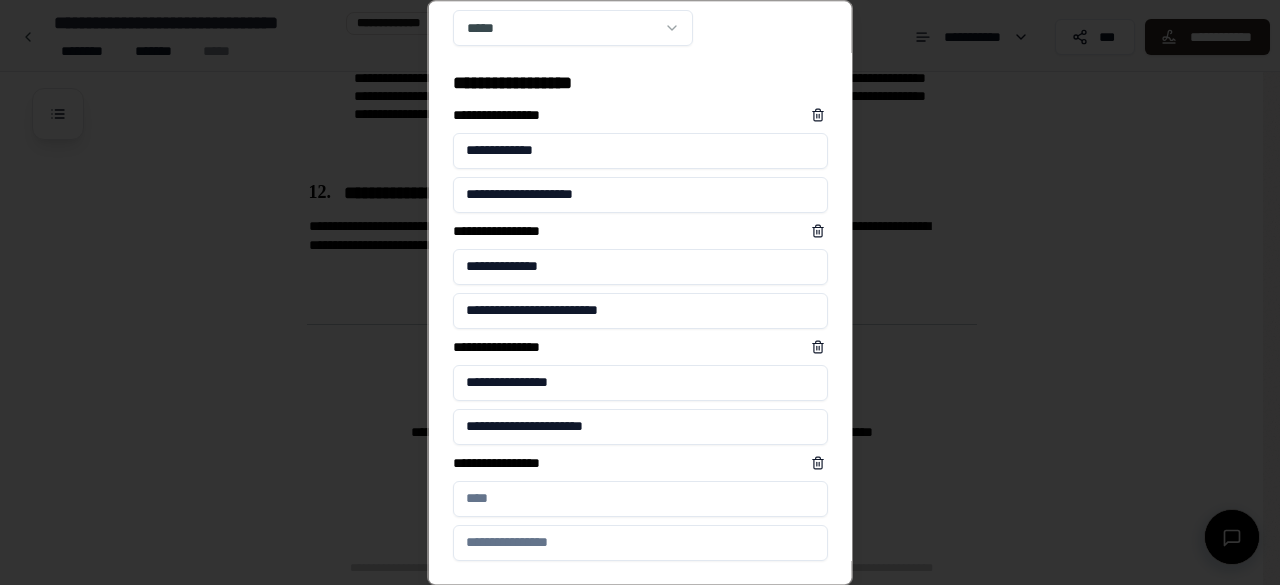 click on "**********" at bounding box center (640, 499) 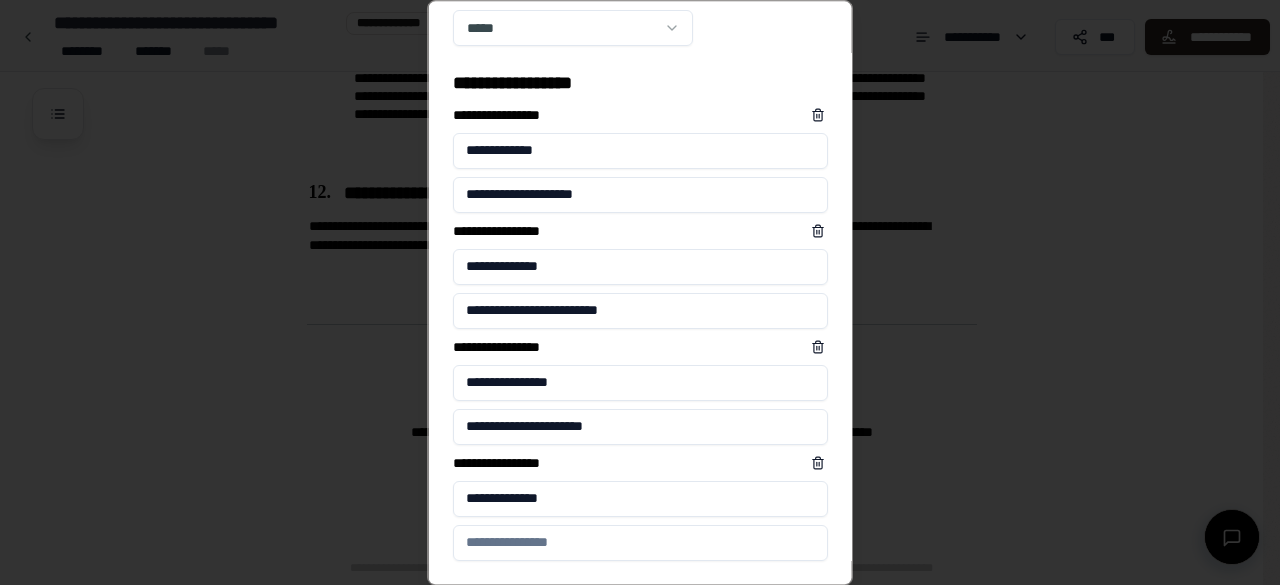 scroll, scrollTop: 319, scrollLeft: 0, axis: vertical 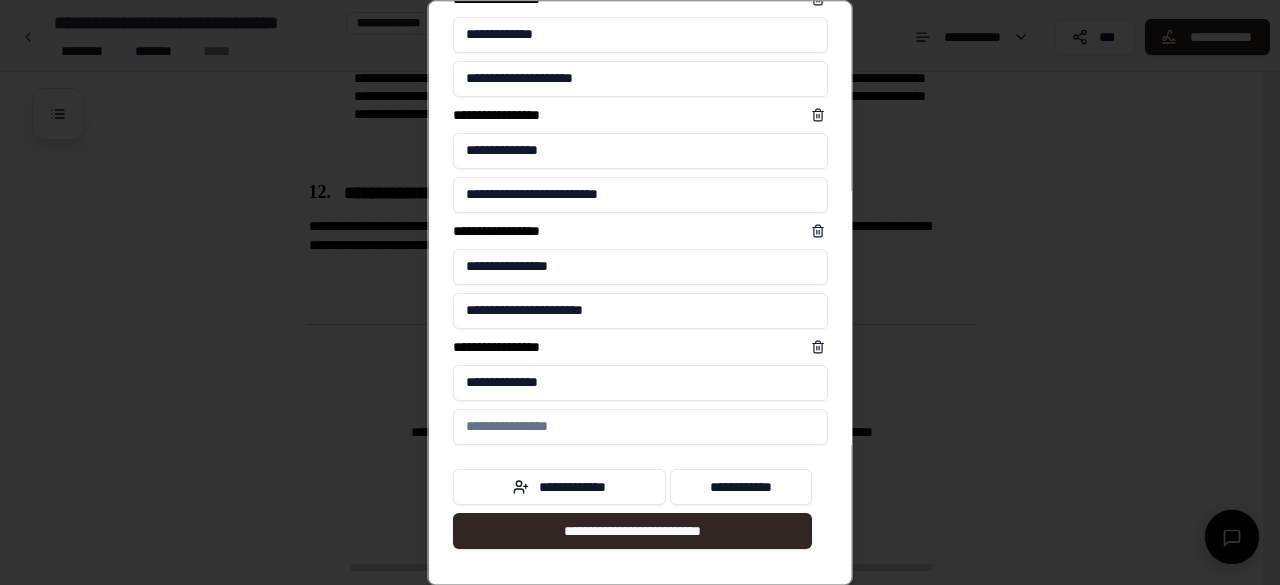 type on "**********" 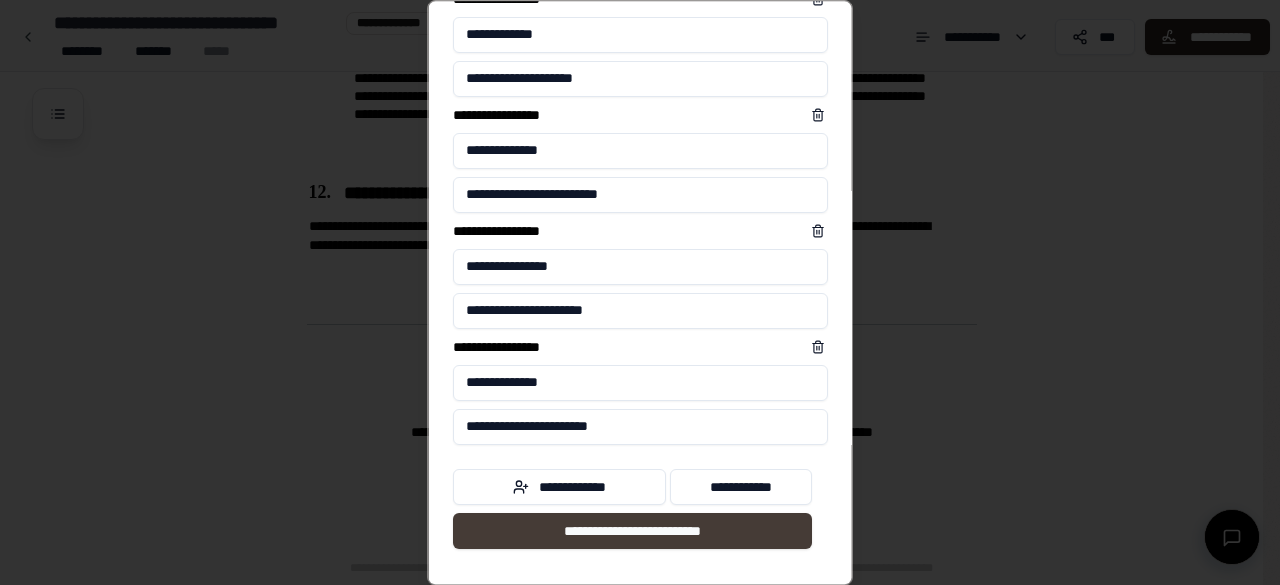 type on "**********" 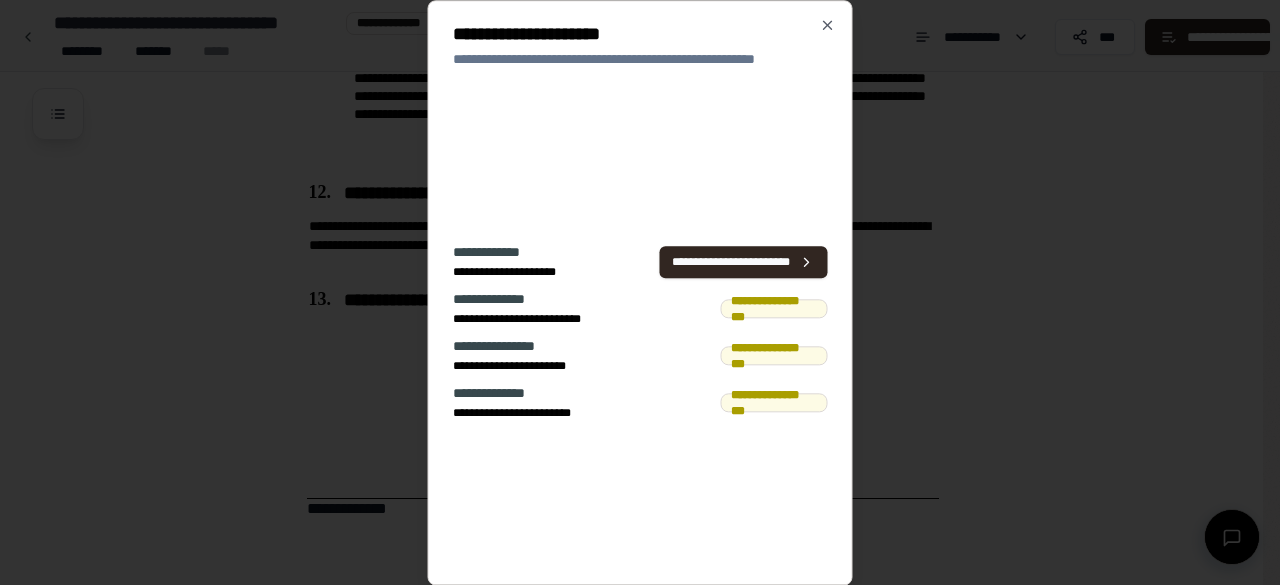 scroll, scrollTop: 2732, scrollLeft: 0, axis: vertical 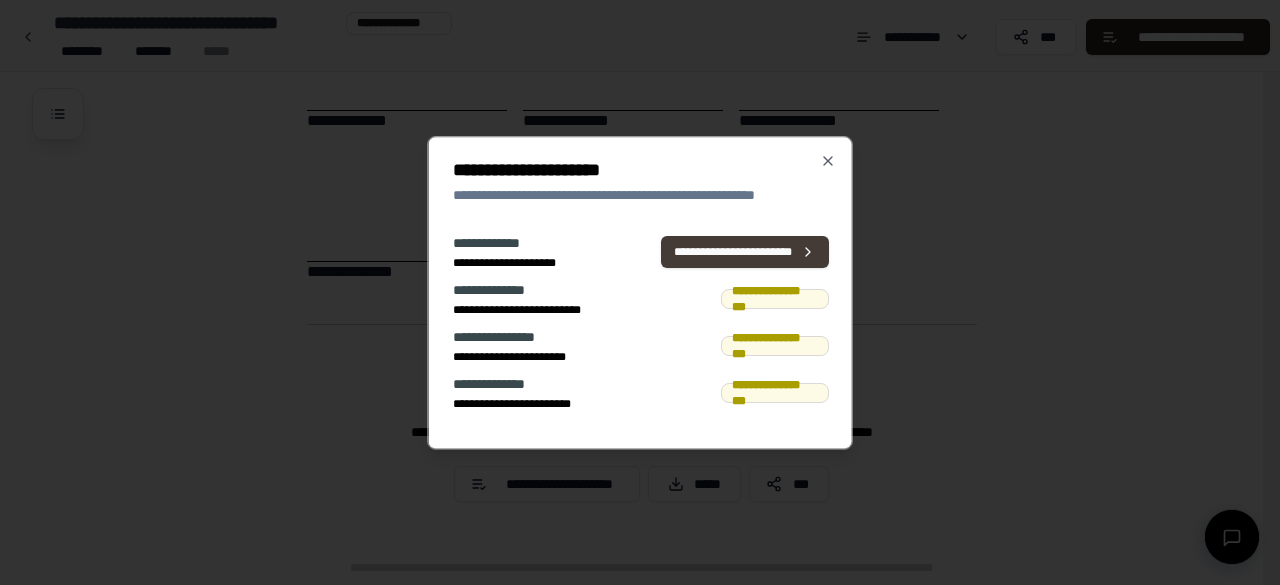 click on "**********" at bounding box center (744, 252) 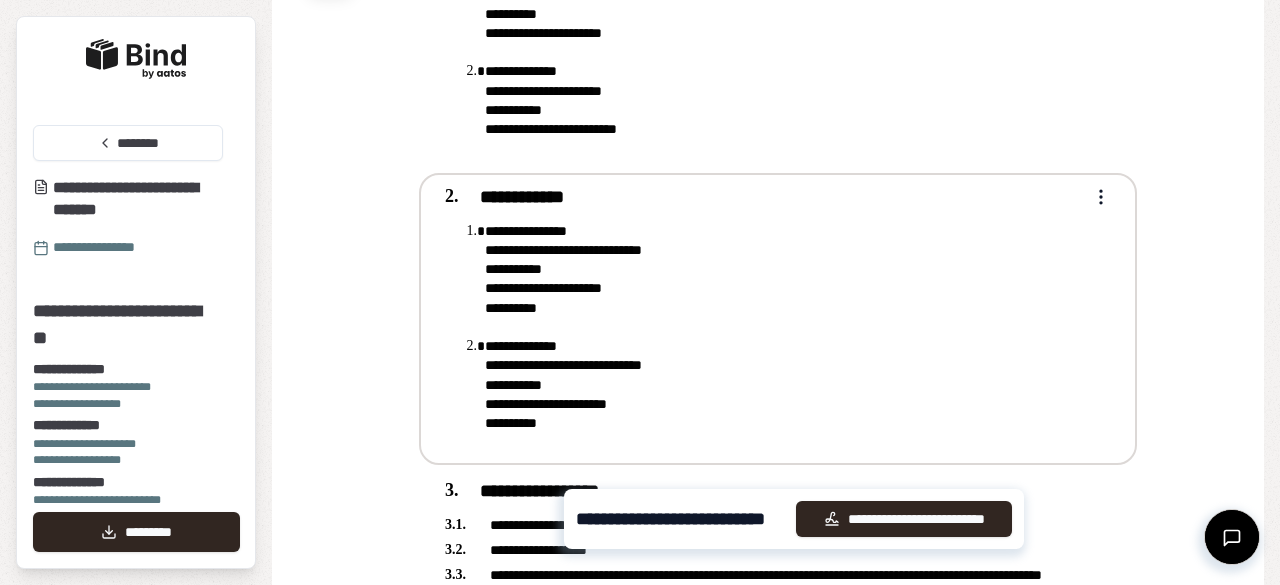 scroll, scrollTop: 166, scrollLeft: 0, axis: vertical 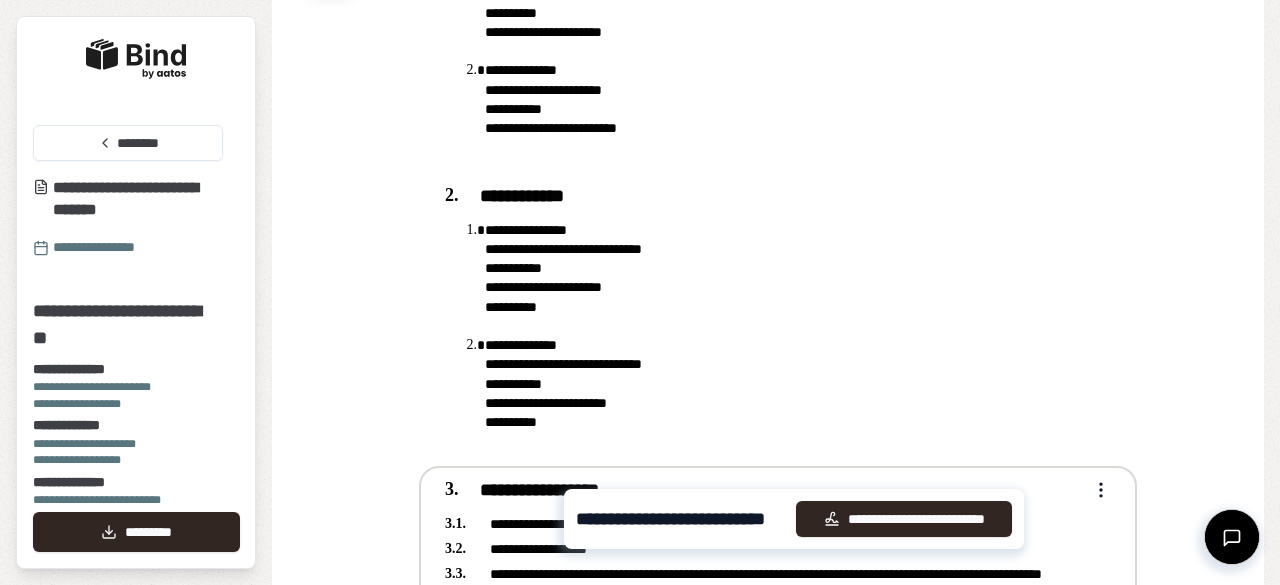 click on "Vuokrasopimus [CONTRACT_TYPE]
[FIRST] [LAST] [ADDRESS] [CITY], [STATE] [POSTAL_CODE] [COUNTRY] [PHONE] [EMAIL] [SSN] [DLN] [PASSPORT] [CREDIT_CARD] [DOB] [AGE] [TIME]
[FIRST] [LAST] [ADDRESS] [CITY], [STATE] [POSTAL_CODE] [COUNTRY] [PHONE] [EMAIL] [SSN] [DLN] [PASSPORT] [CREDIT_CARD] [DOB] [AGE] [TIME]
[FIRST] [LAST] [ADDRESS] [CITY], [STATE] [POSTAL_CODE] [COUNTRY] [PHONE] [EMAIL] [SSN] [DLN] [PASSPORT] [CREDIT_CARD] [DOB] [AGE] [TIME]
[FIRST] [LAST] [ADDRESS] [CITY], [STATE] [POSTAL_CODE] [COUNTRY] [PHONE] [EMAIL] [SSN] [DLN] [PASSPORT] [CREDIT_CARD] [DOB] [AGE] [TIME]
[FIRST] [LAST] [ADDRESS] [CITY], [STATE] [POSTAL_CODE] [COUNTRY] [PHONE] [EMAIL] [SSN] [DLN] [PASSPORT] [CREDIT_CARD] [DOB] [AGE] [TIME]
[FIRST] [LAST] [ADDRESS] [CITY], [STATE] [POSTAL_CODE] [COUNTRY] [PHONE] [EMAIL] [SSN] [DLN] [PASSPORT] [CREDIT_CARD] [DOB] [AGE] [TIME]
[FIRST] [LAST] [ADDRESS] [CITY], [STATE] [POSTAL_CODE] [COUNTRY] [PHONE] [EMAIL] [SSN] [DLN] [PASSPORT] [CREDIT_CARD] [DOB] [AGE] [TIME]
[FIRST] [LAST] [ADDRESS] [CITY], [STATE] [POSTAL_CODE] [COUNTRY] [PHONE] [EMAIL] [SSN] [DLN] [PASSPORT] [CREDIT_CARD] [DOB] [AGE] [TIME]
[FIRST] [LAST] [ADDRESS] [CITY], [STATE] [POSTAL_CODE] [COUNTRY] [PHONE] [EMAIL] [SSN] [DLN] [PASSPORT] [CREDIT_CARD] [DOB] [AGE] [TIME]
[FIRST] [LAST] [ADDRESS] [CITY], [STATE] [POSTAL_CODE] [COUNTRY] [PHONE] [EMAIL] [SSN] [DLN] [PASSPORT] [CREDIT_CARD] [DOB] [AGE] [TIME]
[FIRST] [LAST] [ADDRESS] [CITY], [STATE] [POSTAL_CODE] [COUNTRY] [PHONE] [EMAIL] [SSN] [DLN] [PASSPORT] [CREDIT_CARD] [DOB] [AGE] [TIME]
*" at bounding box center [768, 1355] 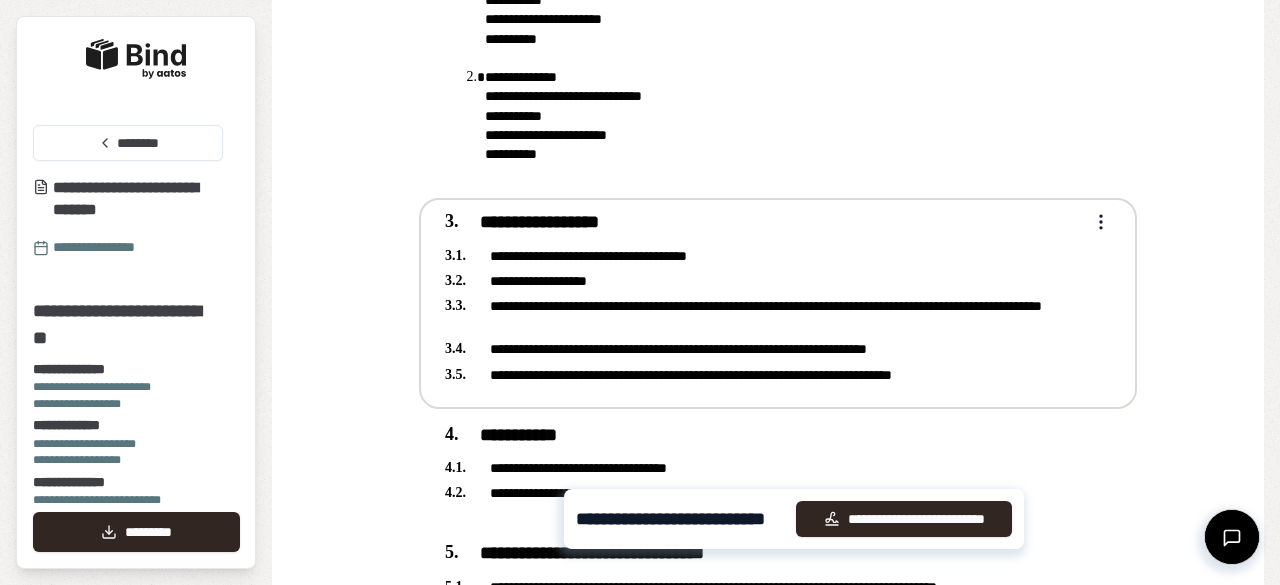 scroll, scrollTop: 590, scrollLeft: 0, axis: vertical 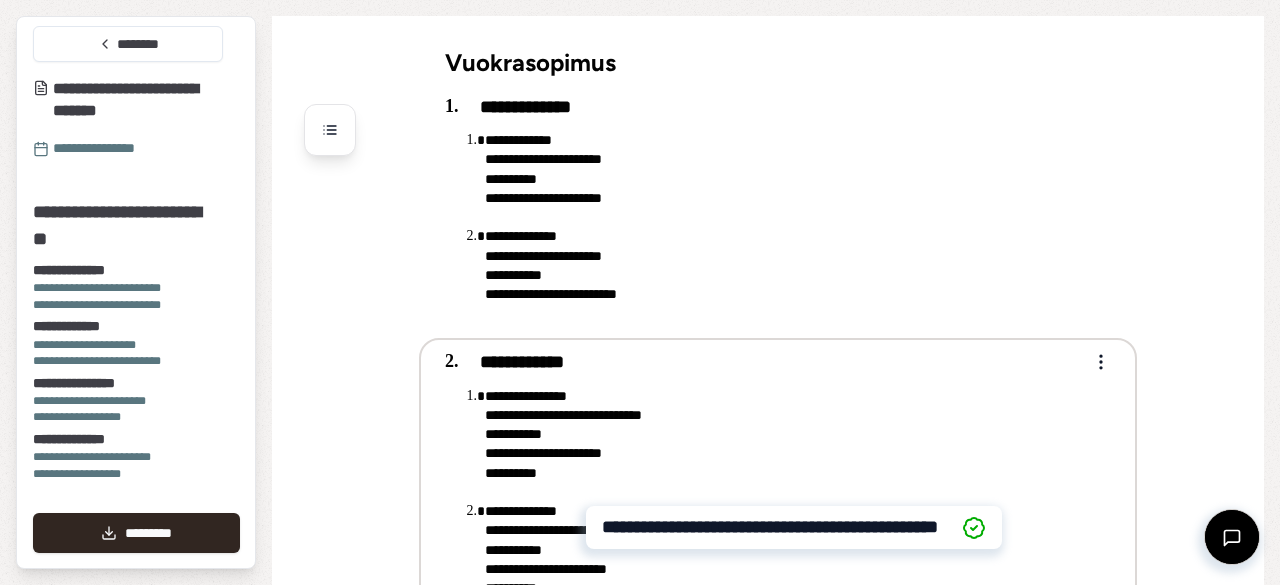 click on "[LAST] [LAST] [LAST] [LAST] [LAST] [LAST] [LAST]" at bounding box center [784, 445] 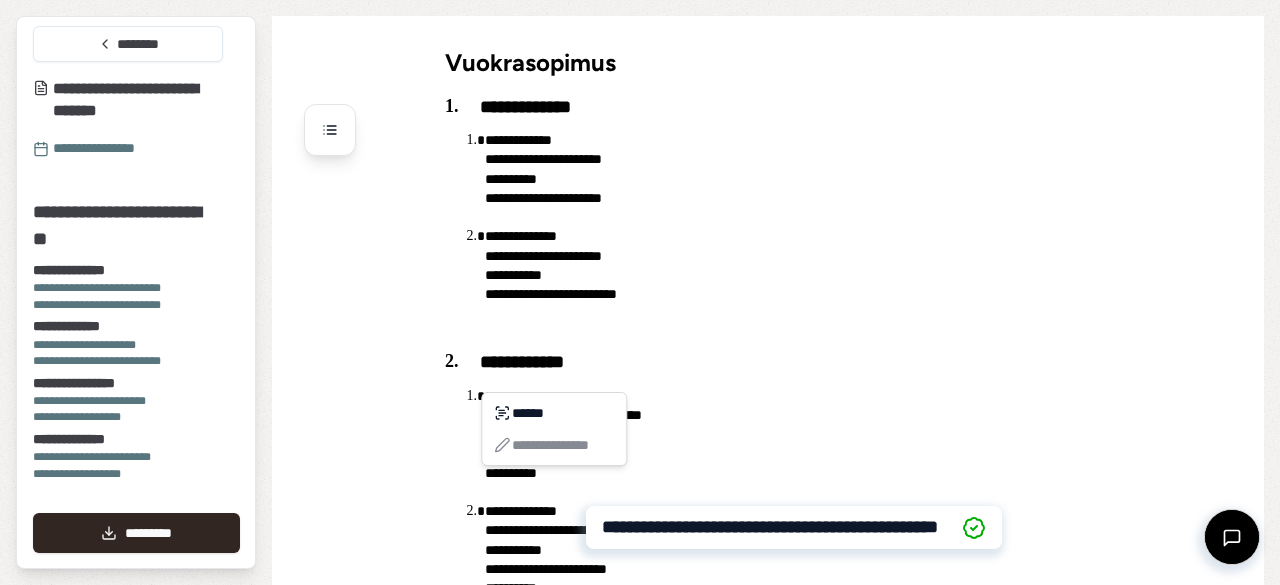 click on "[FIRST] [LAST] [LAST] [LAST] [LAST] [LAST] [LAST] [LAST] [LAST] [LAST] [LAST] [LAST] [LAST] [LAST] [LAST] [LAST] [LAST] [LAST] [LAST] Vuokrasopimus [LAST]
[LAST] [LAST] [LAST]
[LAST] [LAST] [LAST]
[LAST]
[LAST] [LAST] [LAST] [LAST] [LAST]
[LAST] [LAST] [LAST] [LAST] [LAST]
[LAST]
[LAST]
[LAST]
[LAST]
[LAST]
[LAST]" at bounding box center [640, 292] 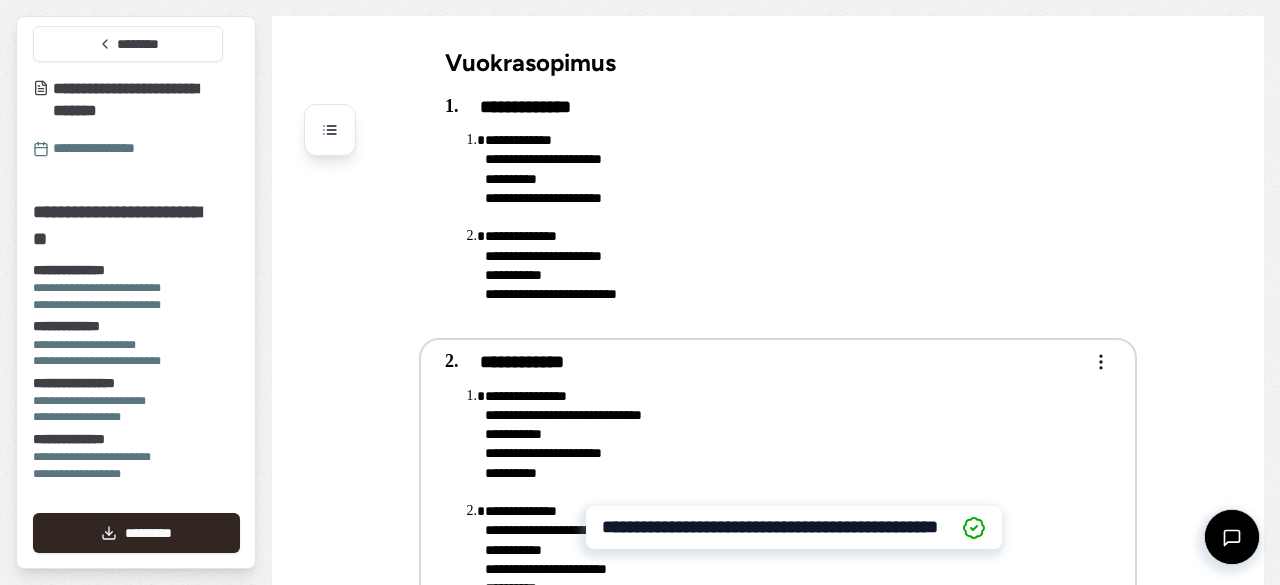 scroll, scrollTop: 43, scrollLeft: 0, axis: vertical 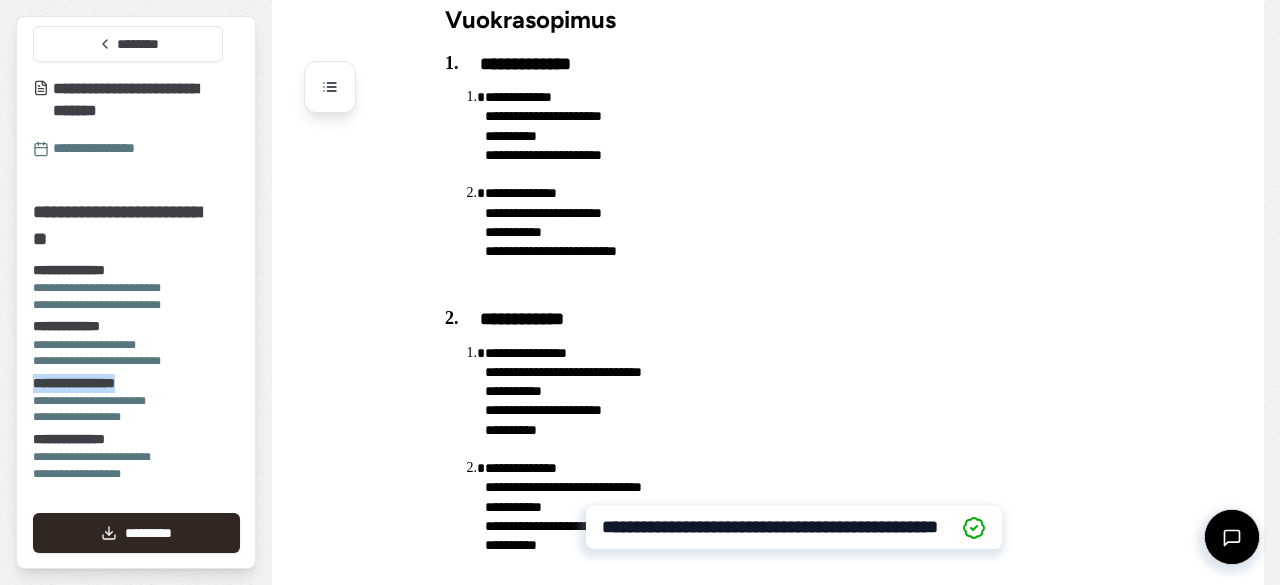 drag, startPoint x: 152, startPoint y: 381, endPoint x: 22, endPoint y: 379, distance: 130.01538 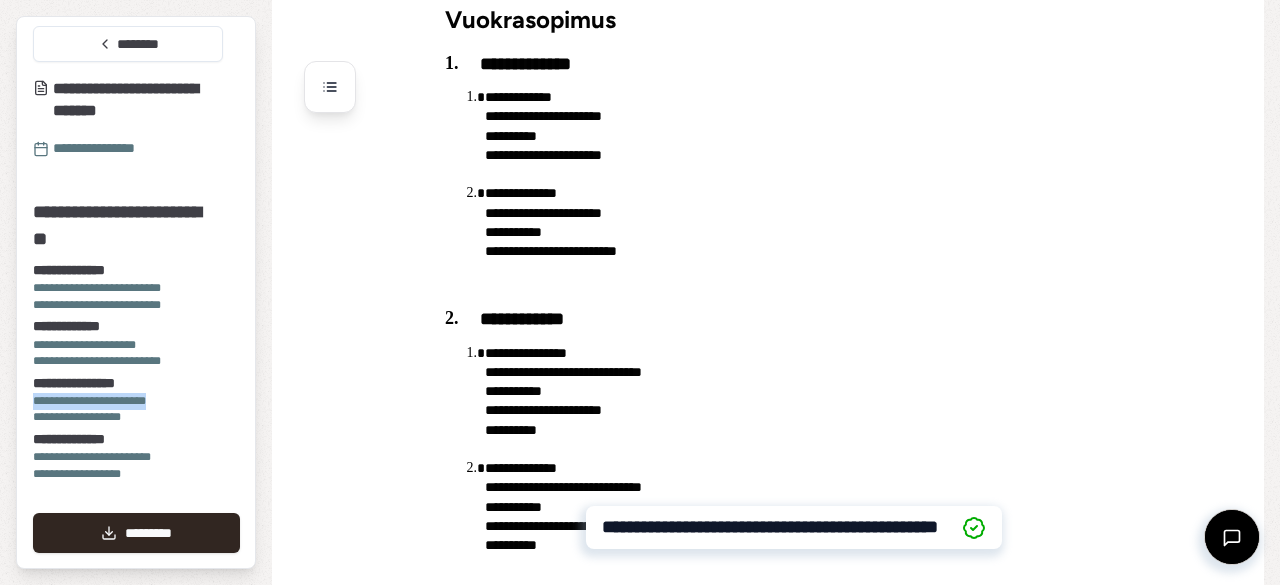 drag, startPoint x: 34, startPoint y: 397, endPoint x: 189, endPoint y: 402, distance: 155.08063 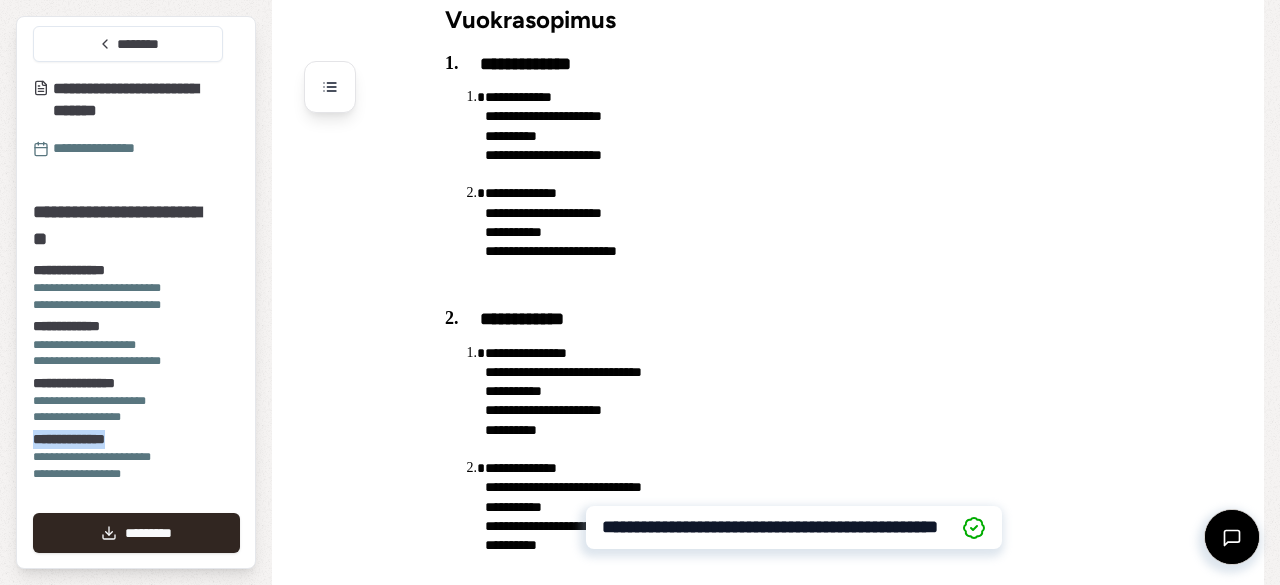 drag, startPoint x: 33, startPoint y: 439, endPoint x: 158, endPoint y: 431, distance: 125.25574 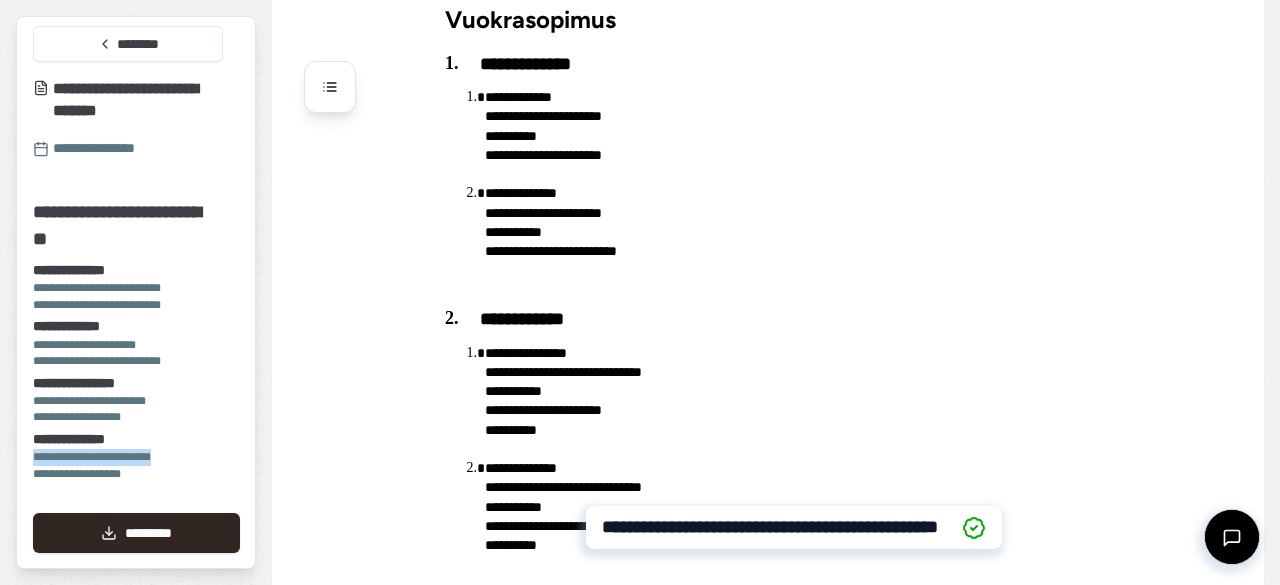 drag, startPoint x: 32, startPoint y: 459, endPoint x: 198, endPoint y: 455, distance: 166.04819 